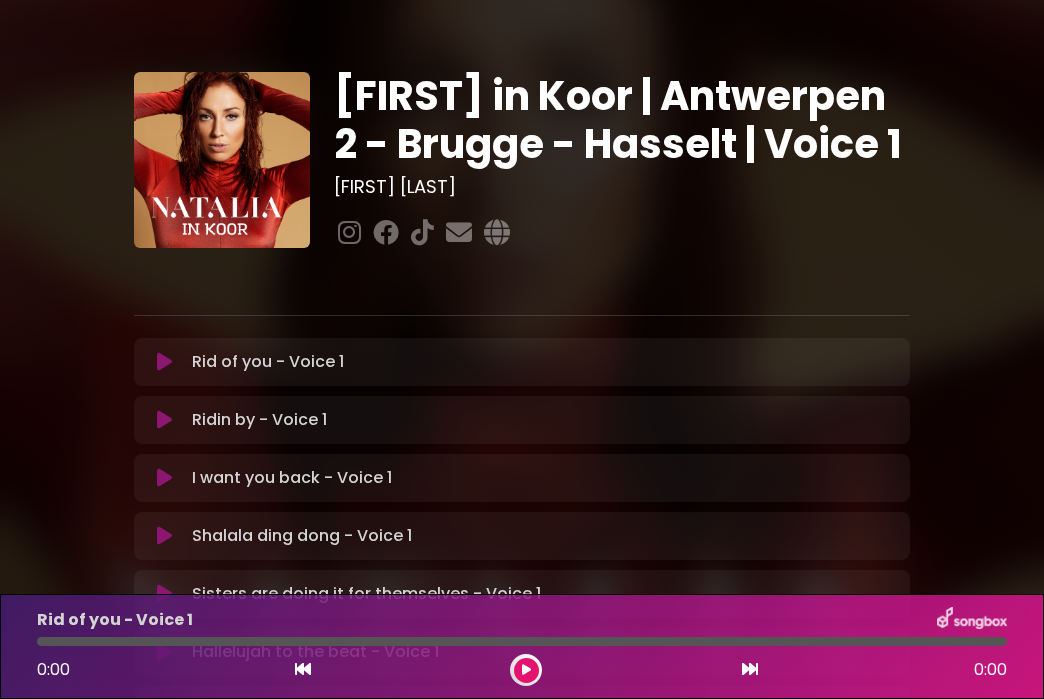 scroll, scrollTop: 0, scrollLeft: 0, axis: both 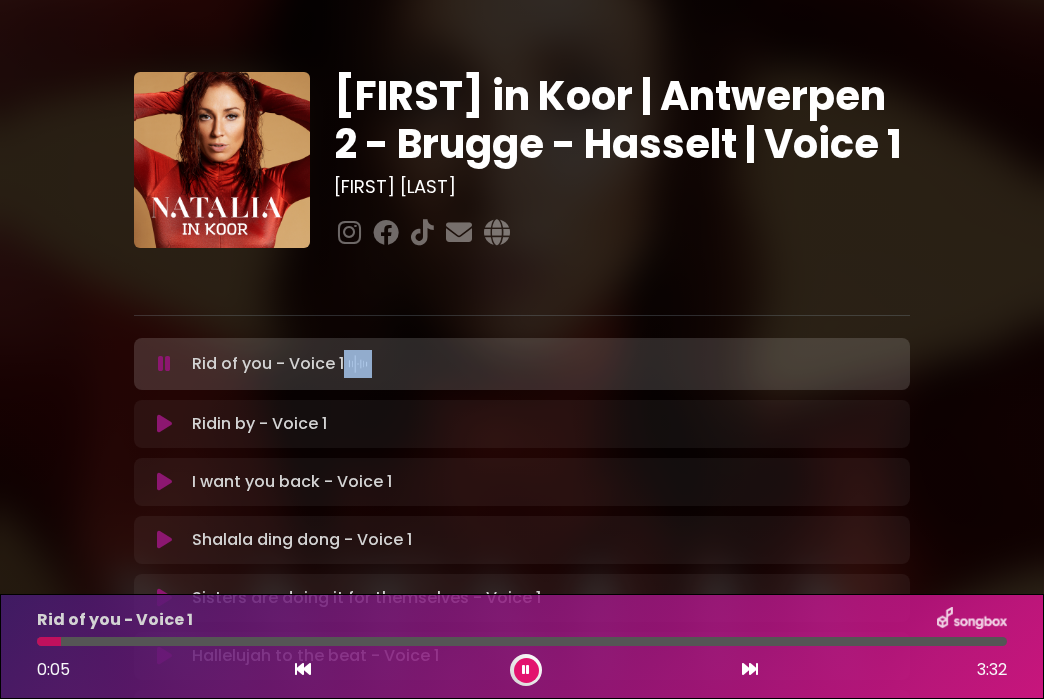 click at bounding box center [526, 670] 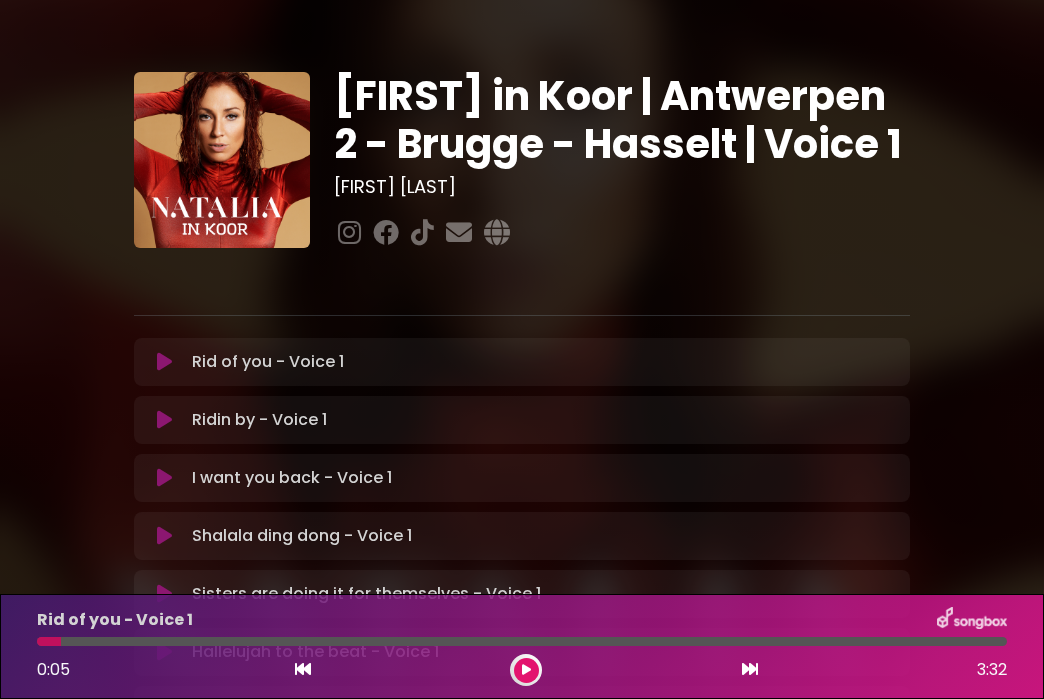 click at bounding box center (303, 669) 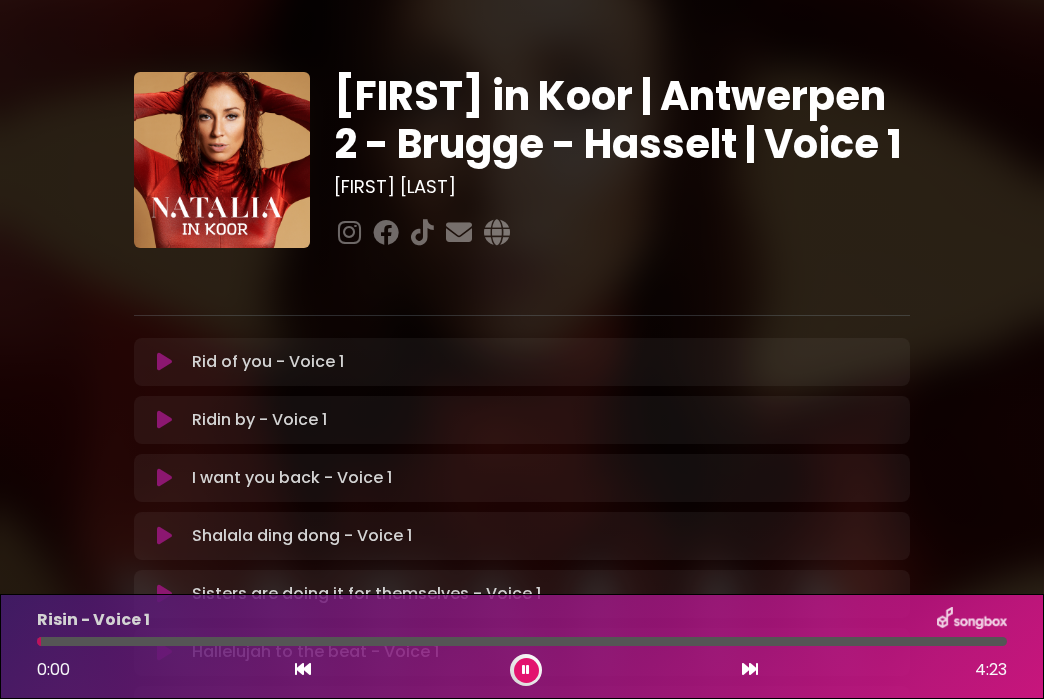 click at bounding box center (750, 669) 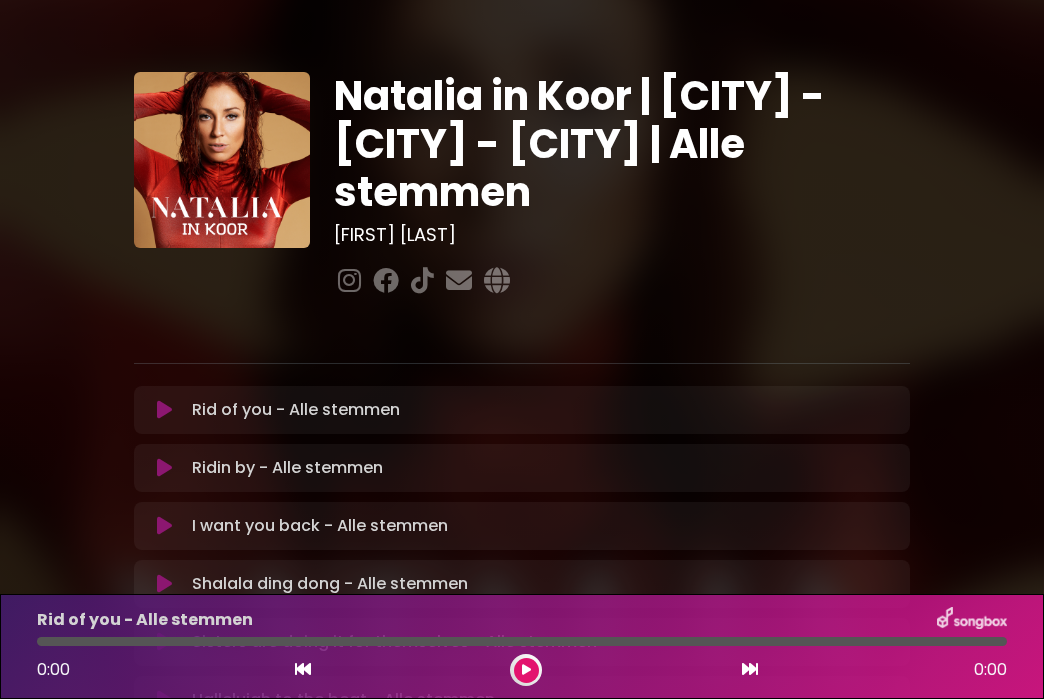 scroll, scrollTop: 0, scrollLeft: 0, axis: both 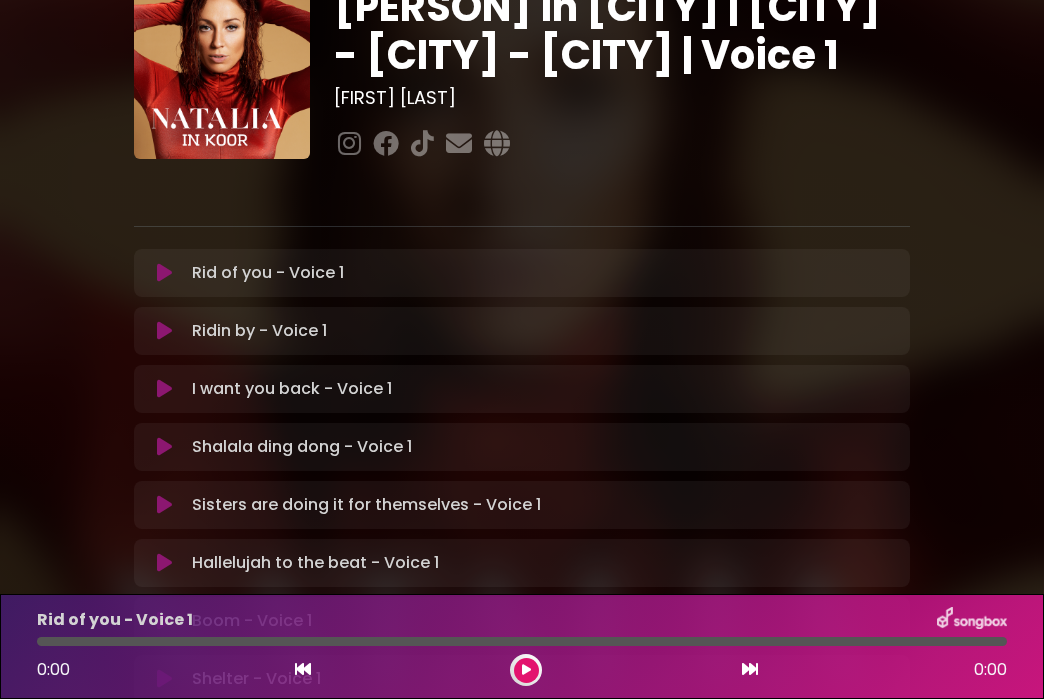 click at bounding box center [750, 669] 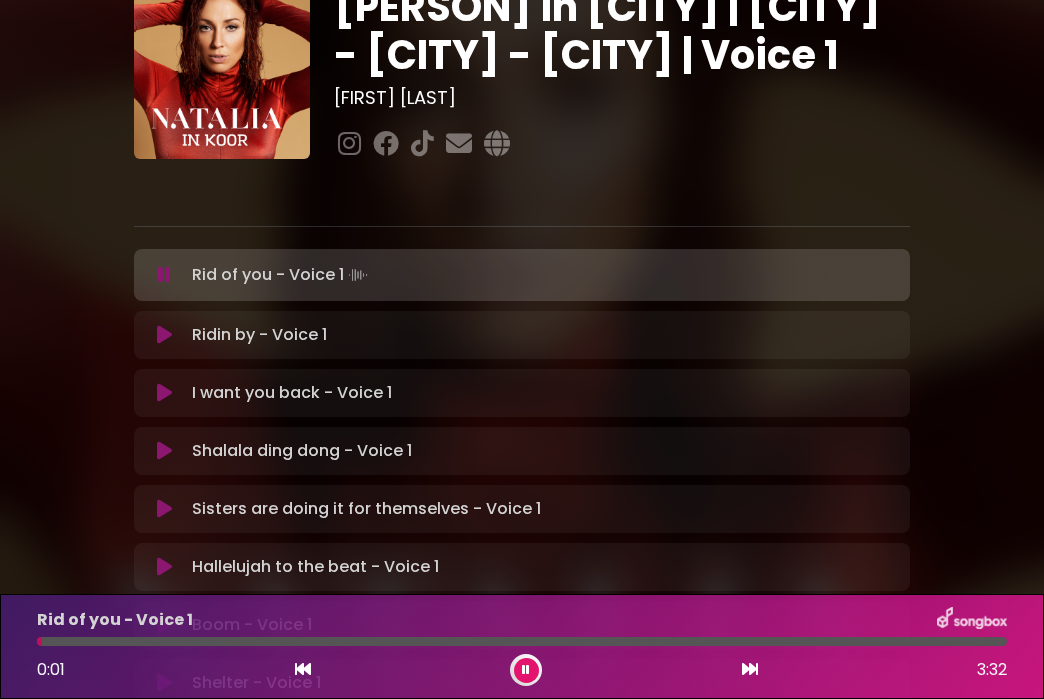click at bounding box center (750, 669) 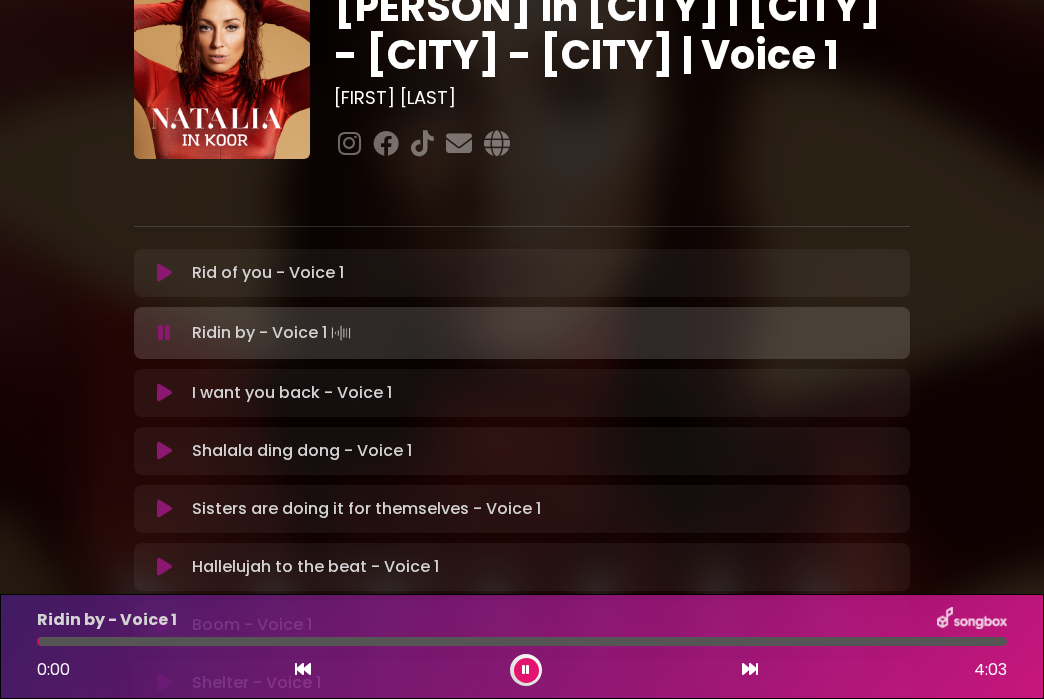 click at bounding box center (750, 669) 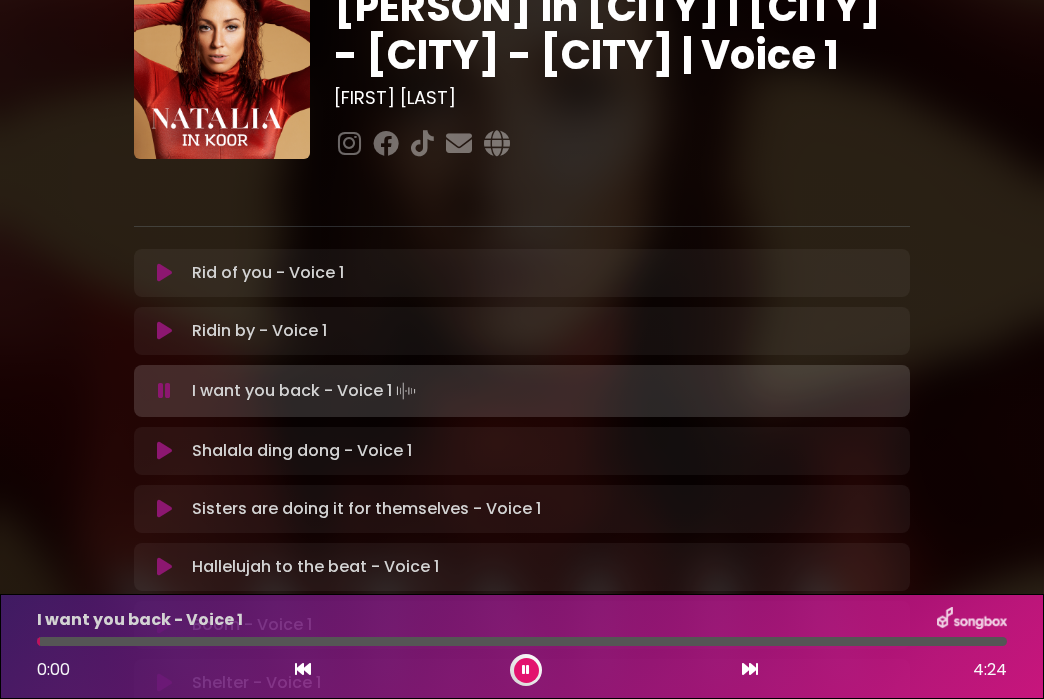 click at bounding box center [750, 669] 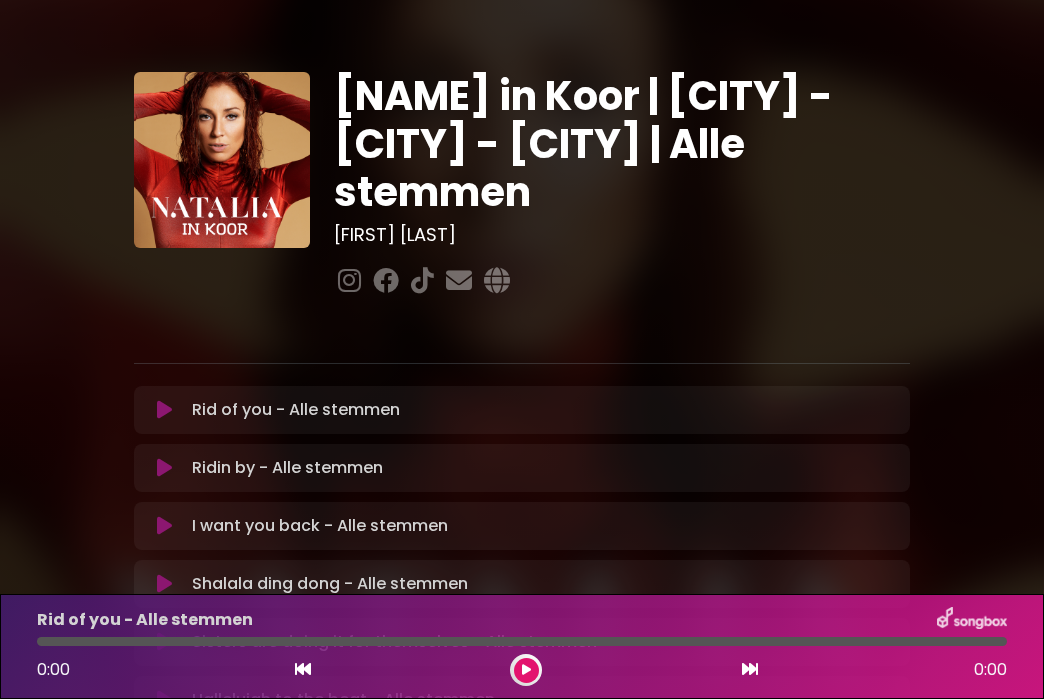 scroll, scrollTop: 0, scrollLeft: 0, axis: both 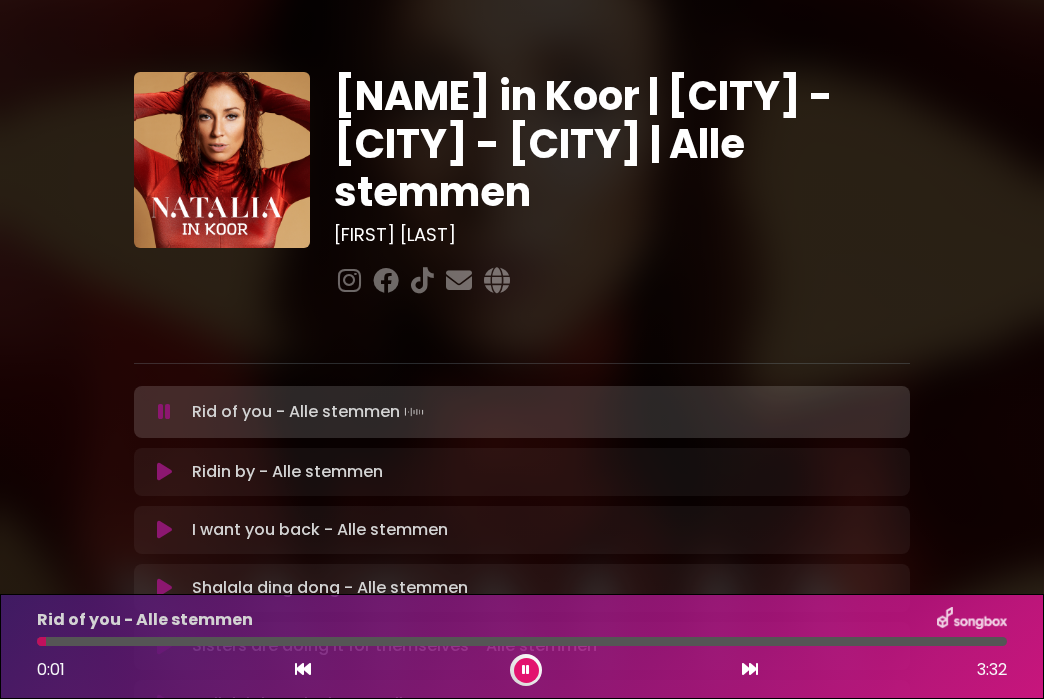 click at bounding box center [750, 669] 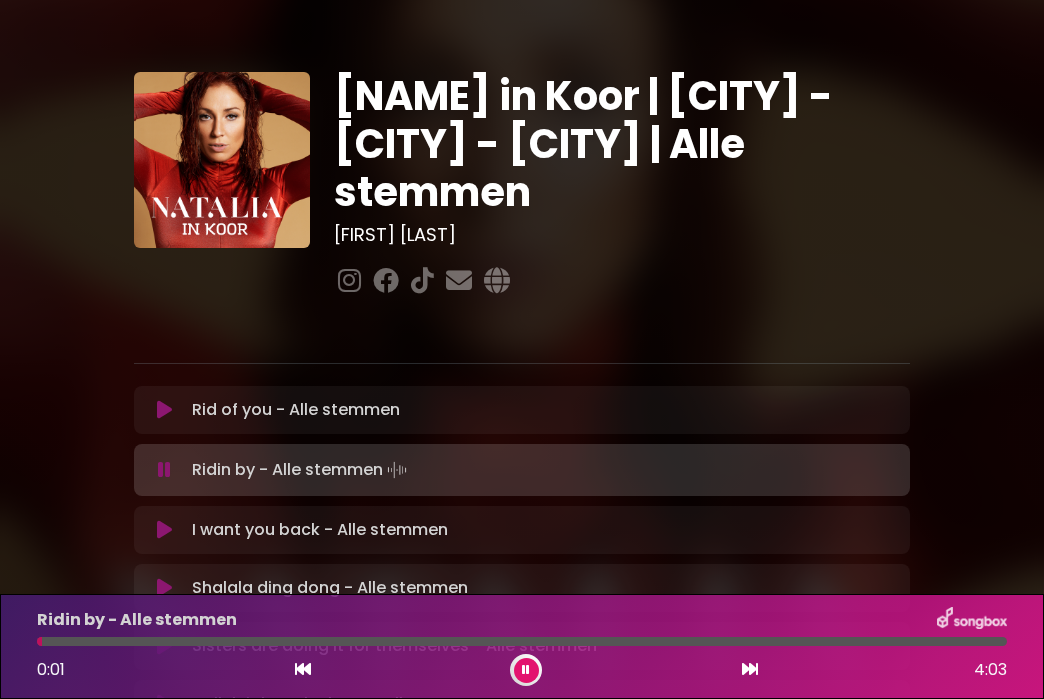 click at bounding box center [750, 669] 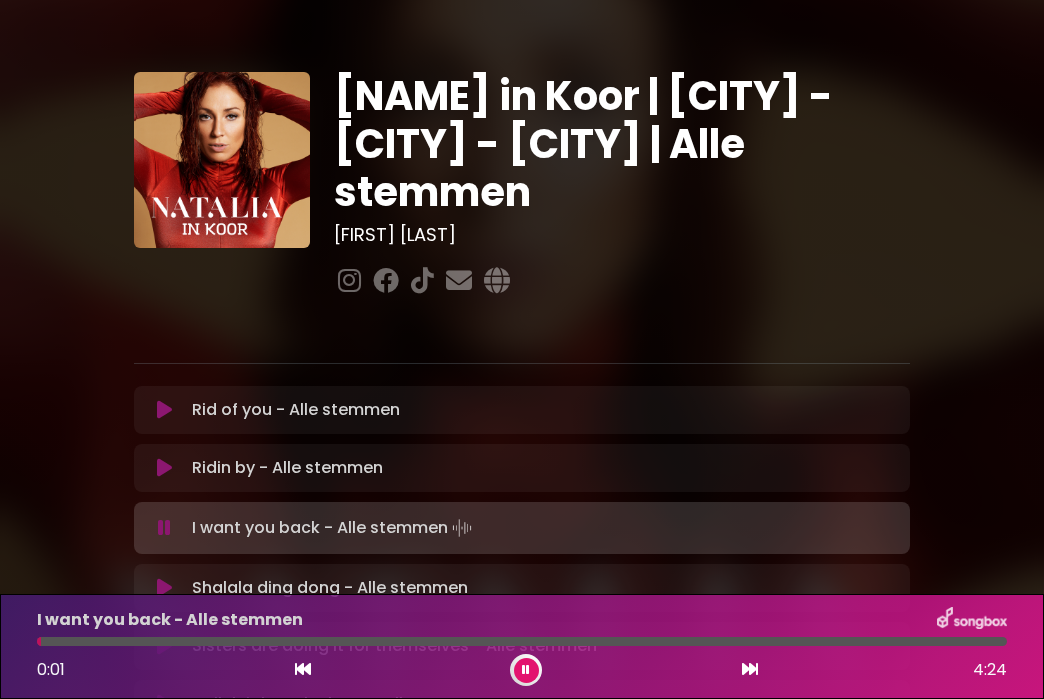 click at bounding box center [750, 669] 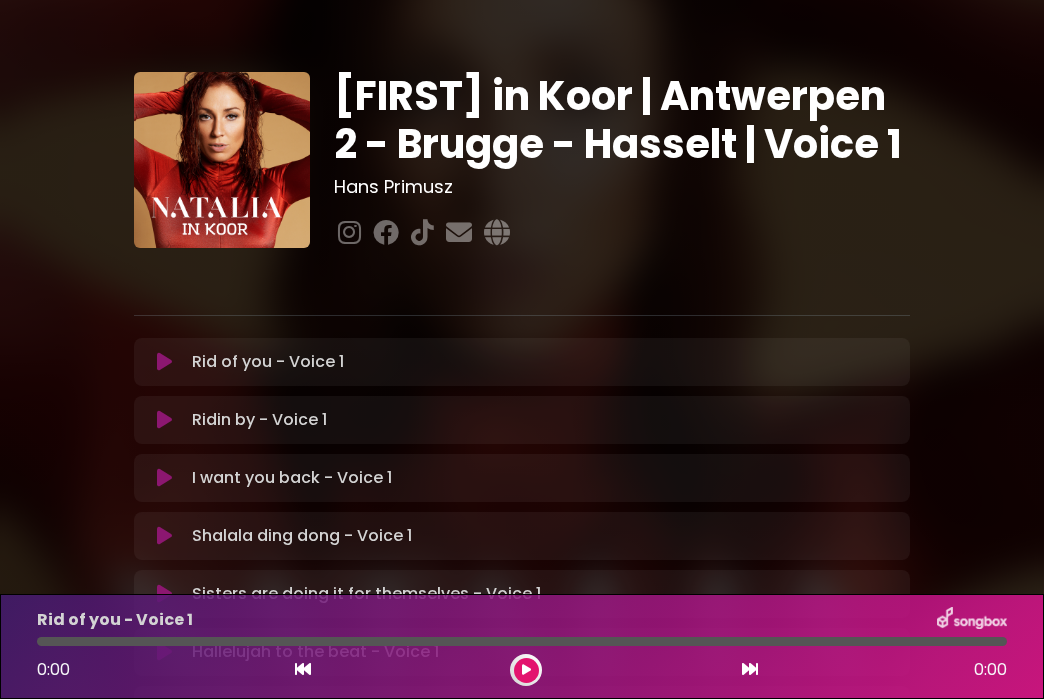 scroll, scrollTop: 0, scrollLeft: 0, axis: both 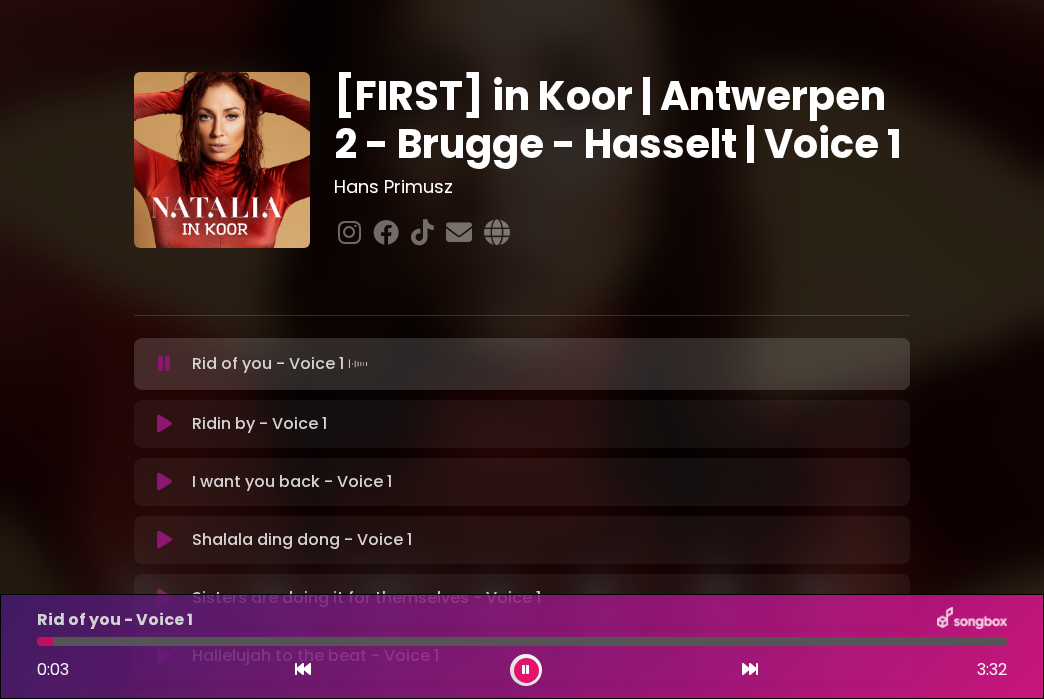 click at bounding box center [750, 669] 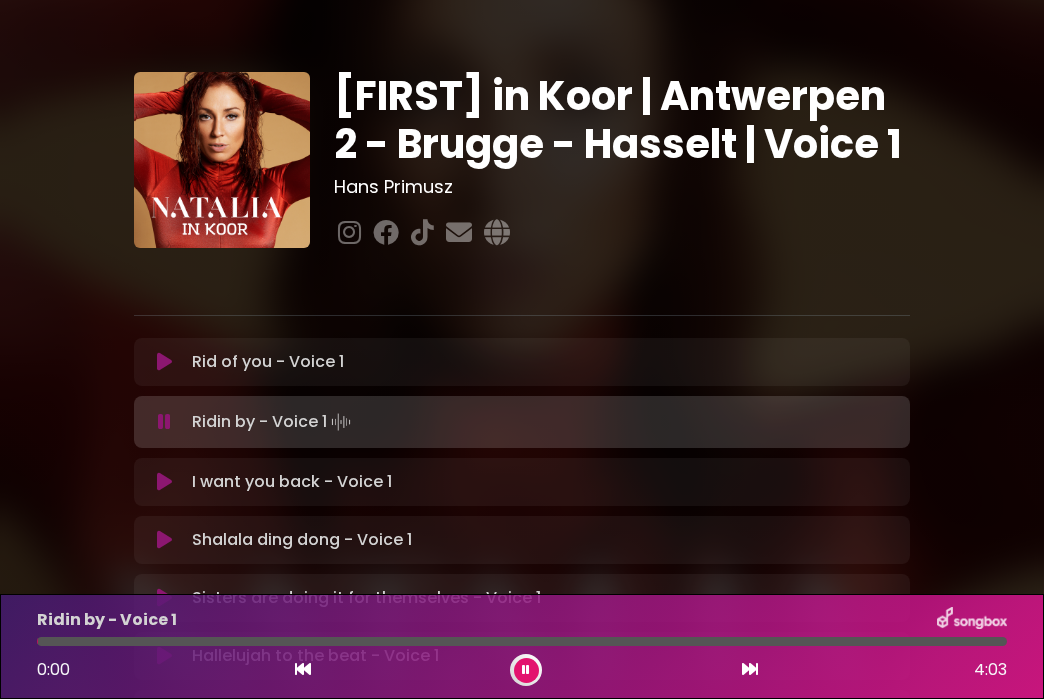click at bounding box center (750, 669) 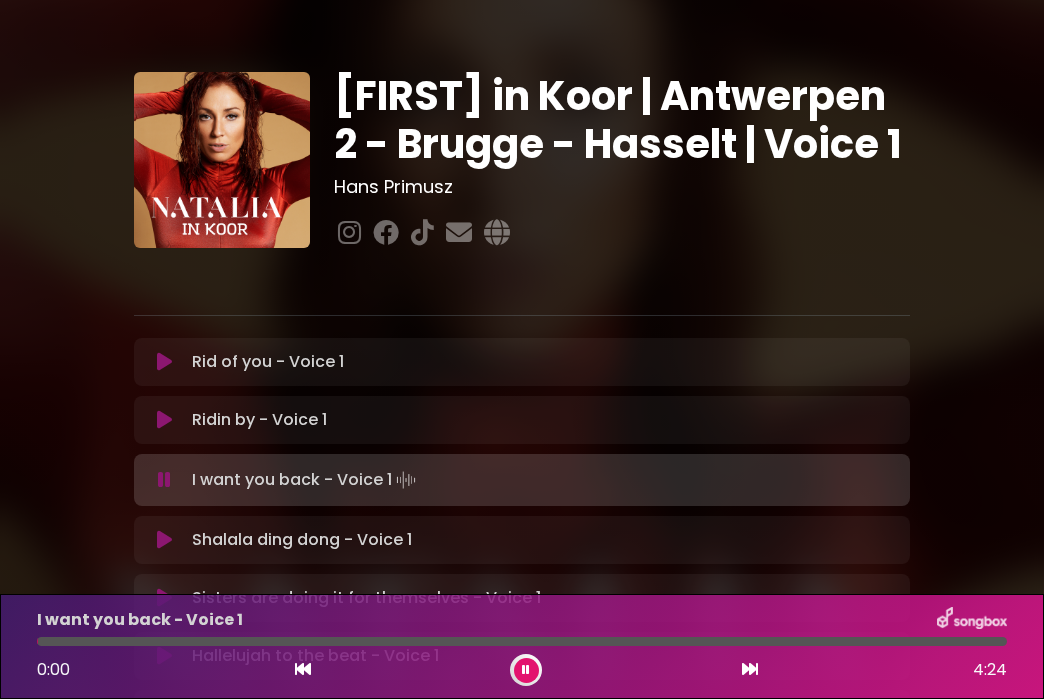 click at bounding box center [750, 669] 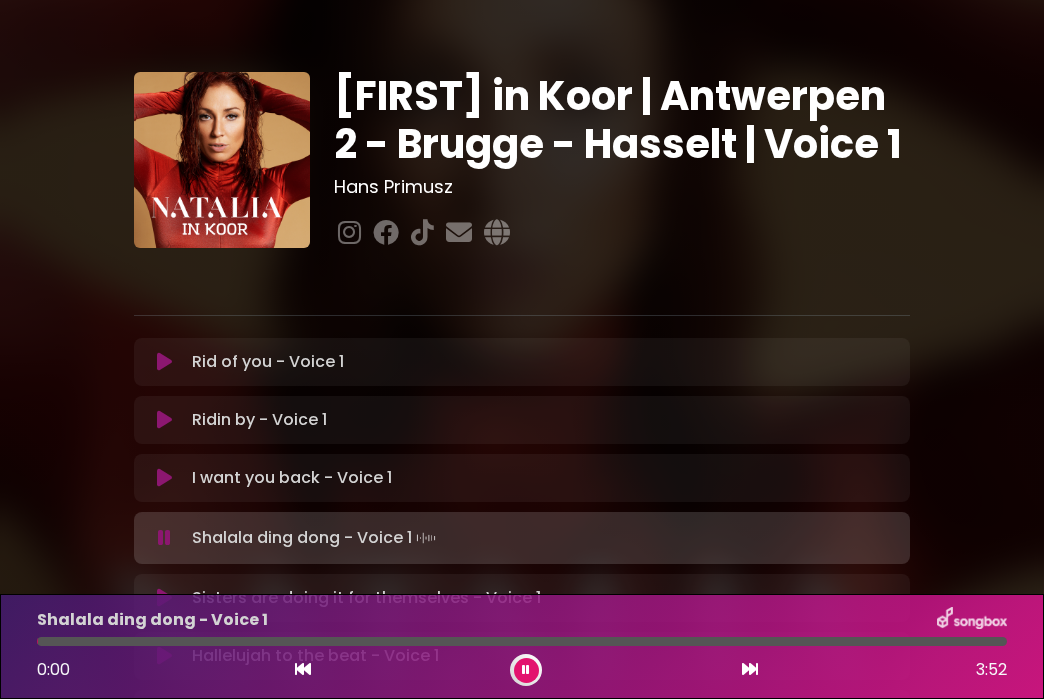 click at bounding box center [750, 669] 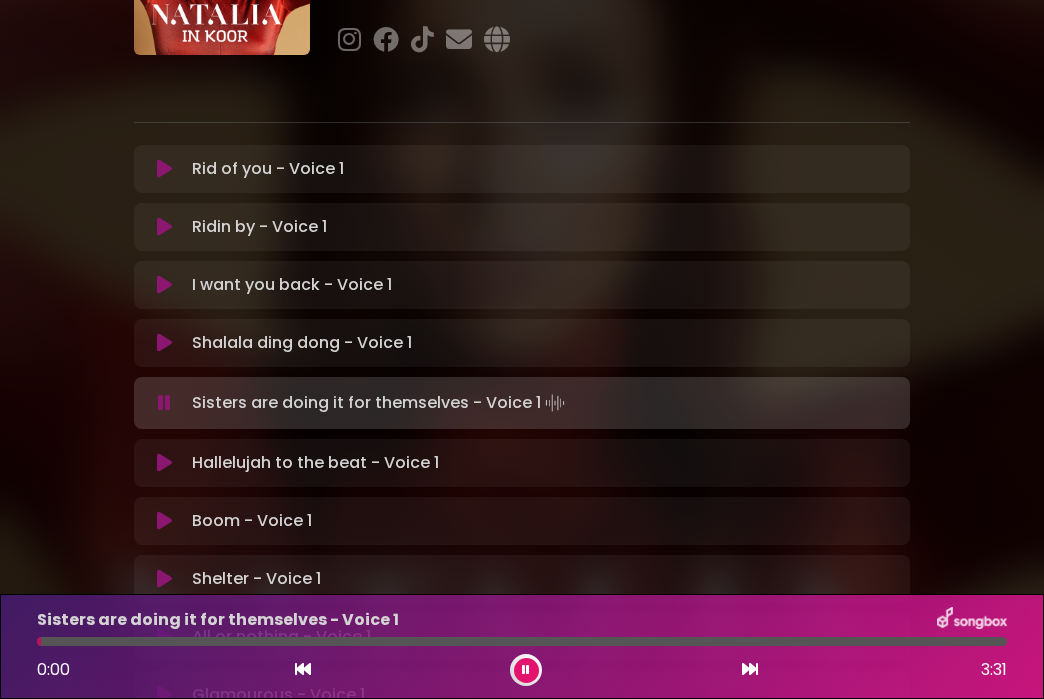 scroll, scrollTop: 195, scrollLeft: 0, axis: vertical 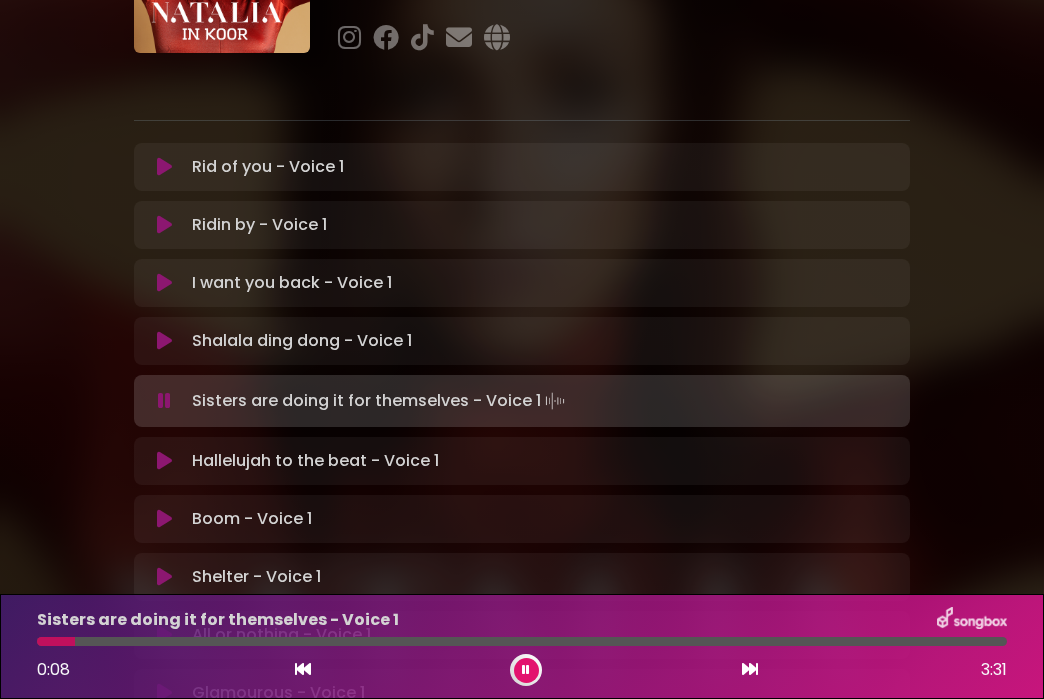 click at bounding box center (750, 669) 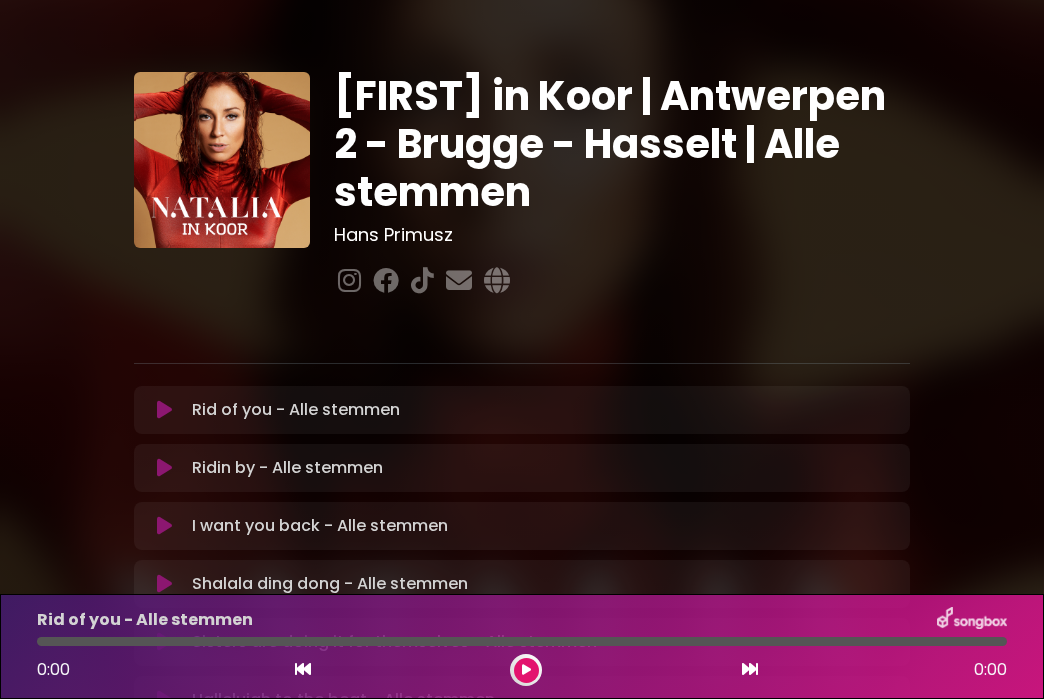 scroll, scrollTop: 0, scrollLeft: 0, axis: both 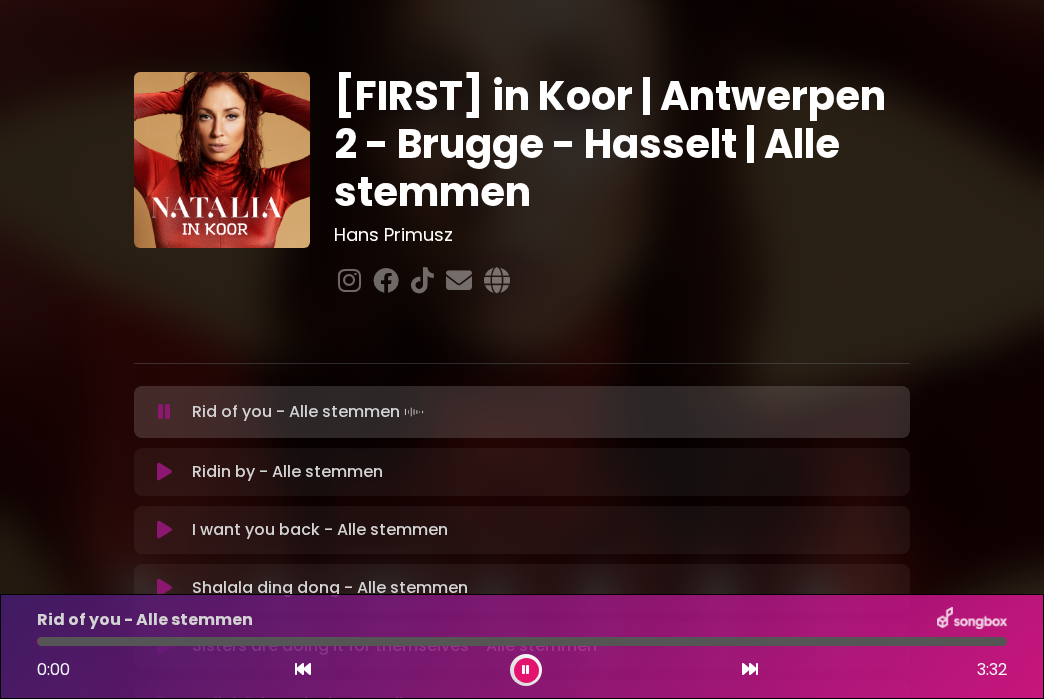 click at bounding box center [750, 669] 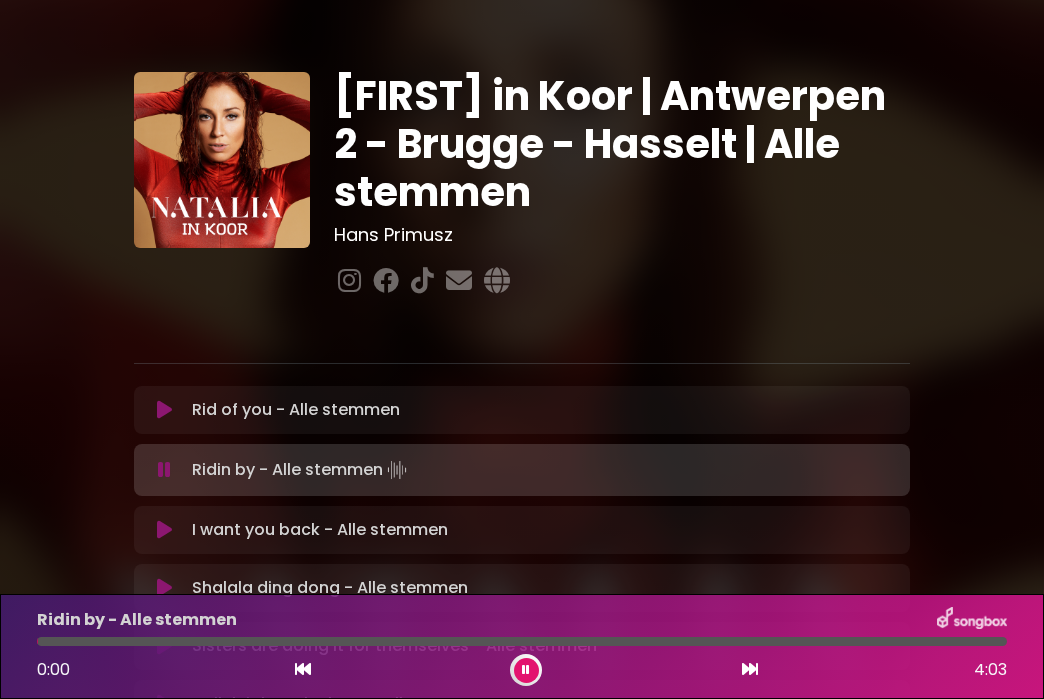 click at bounding box center [750, 669] 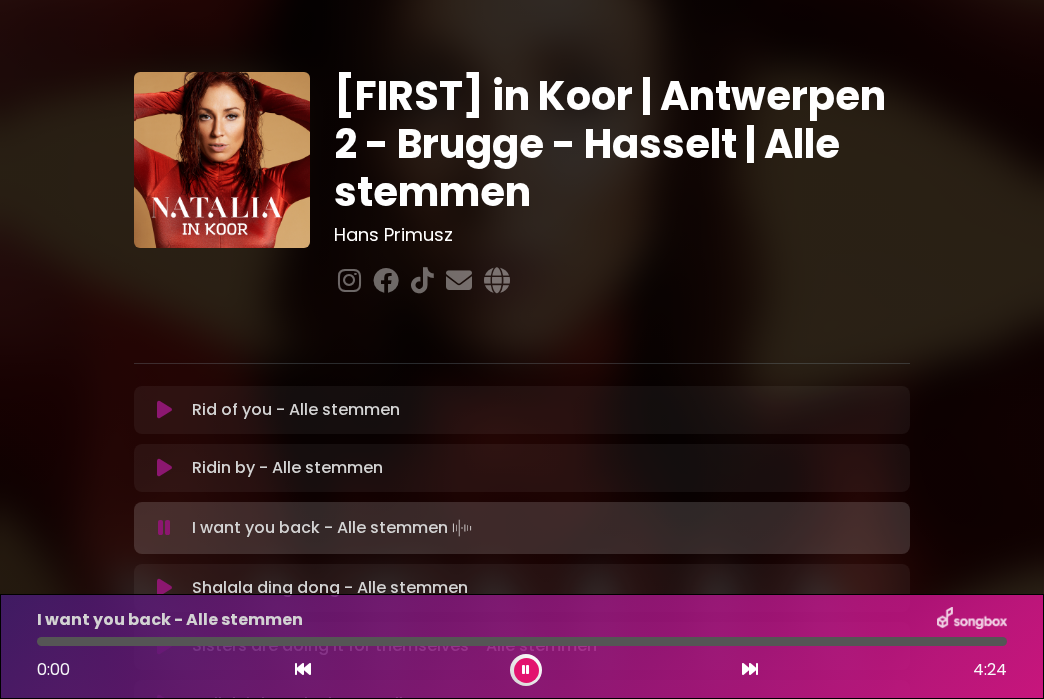 click at bounding box center [750, 669] 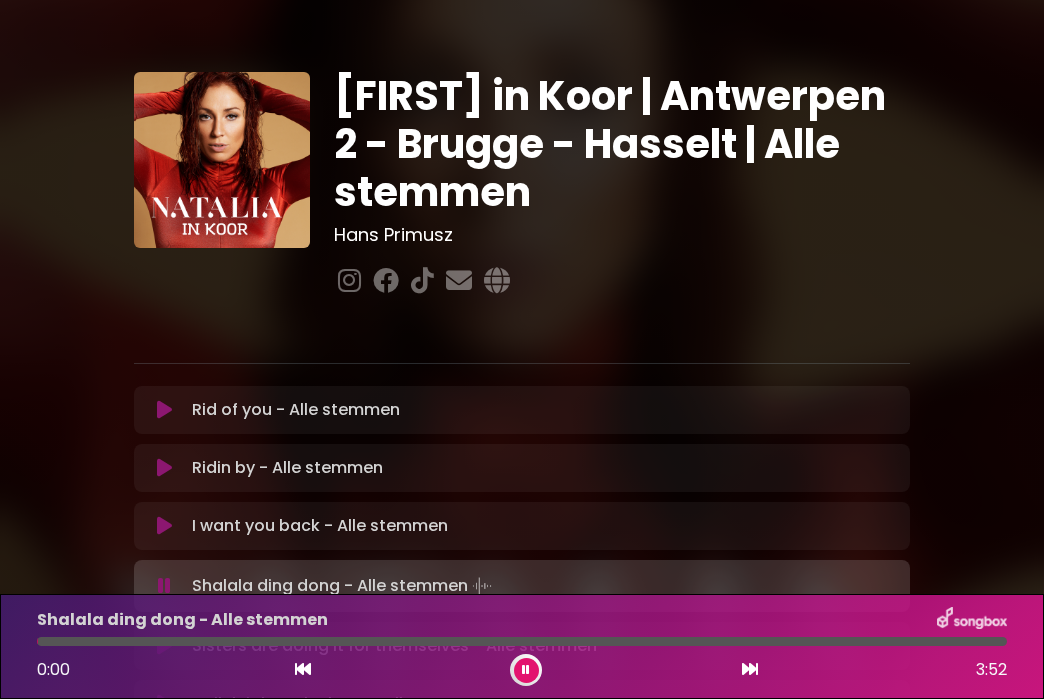 click at bounding box center [750, 669] 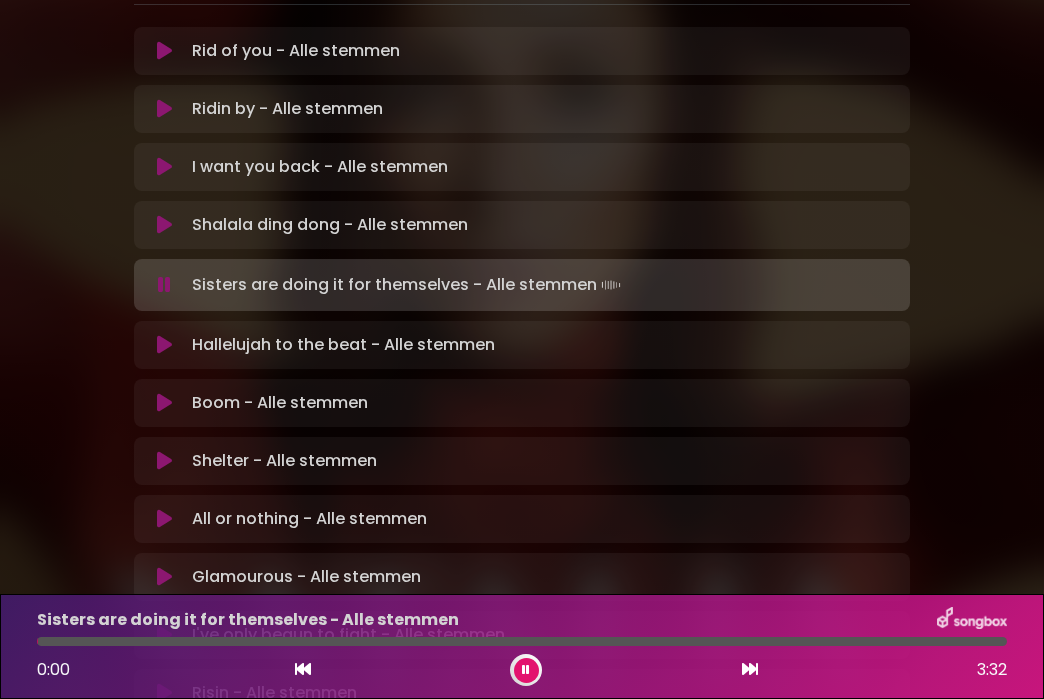 scroll, scrollTop: 366, scrollLeft: 0, axis: vertical 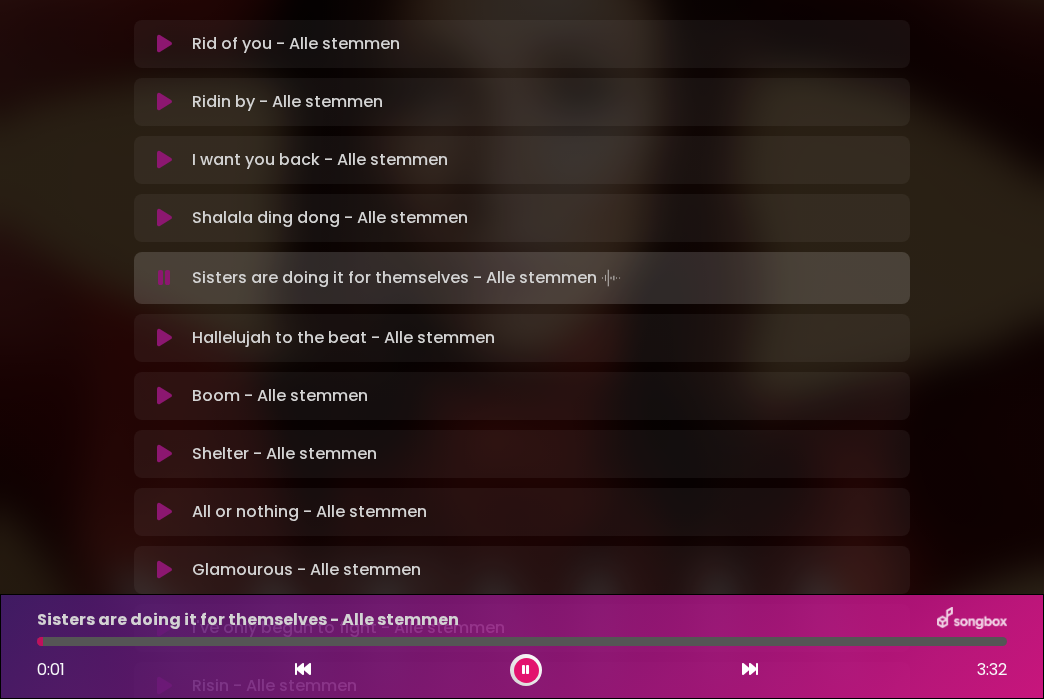 click at bounding box center (750, 669) 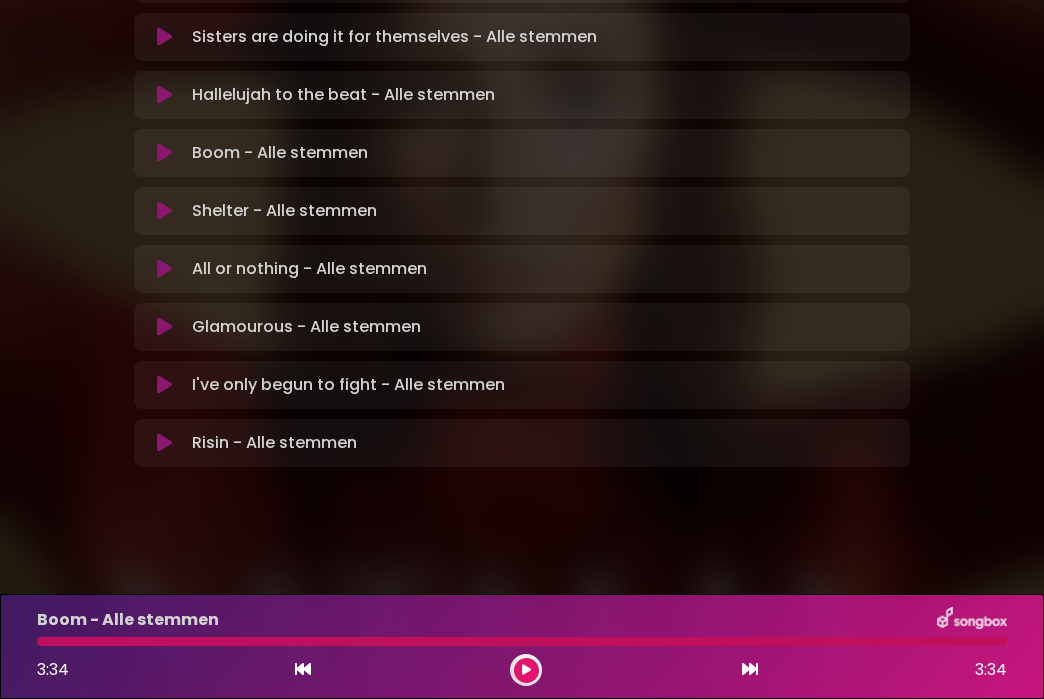 scroll, scrollTop: 605, scrollLeft: 0, axis: vertical 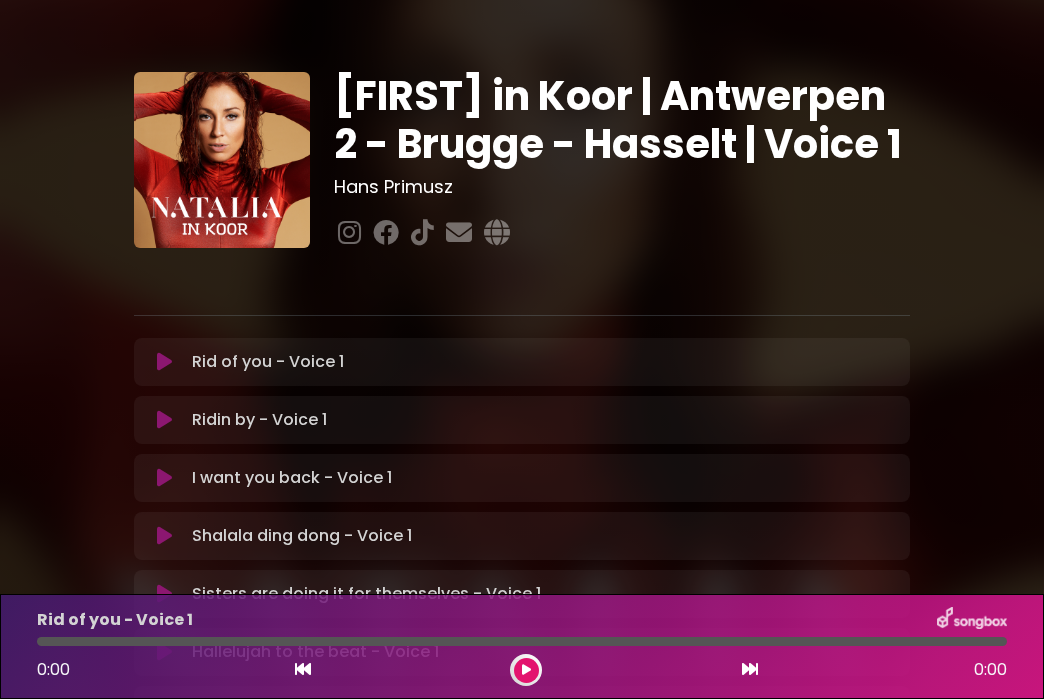 click at bounding box center [750, 669] 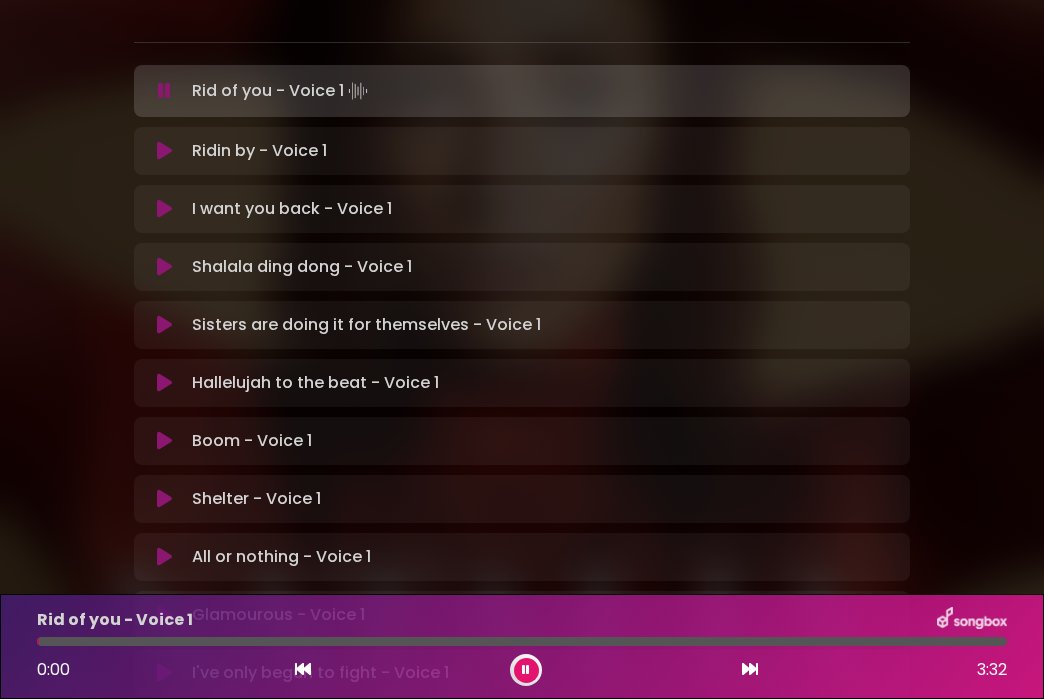 scroll, scrollTop: 289, scrollLeft: 0, axis: vertical 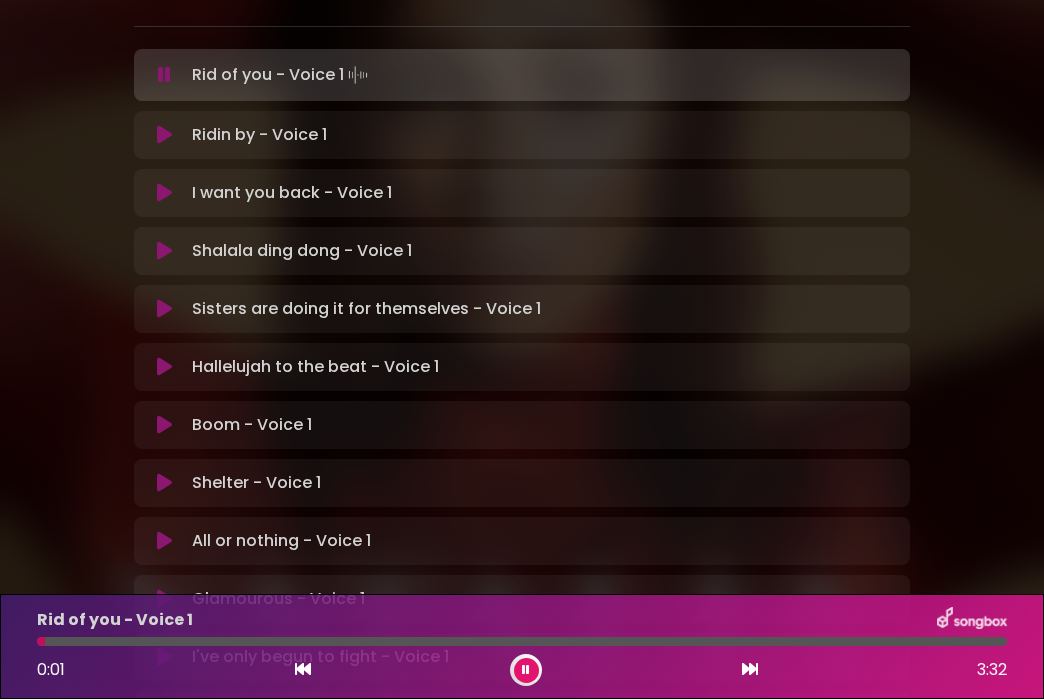 click at bounding box center [750, 669] 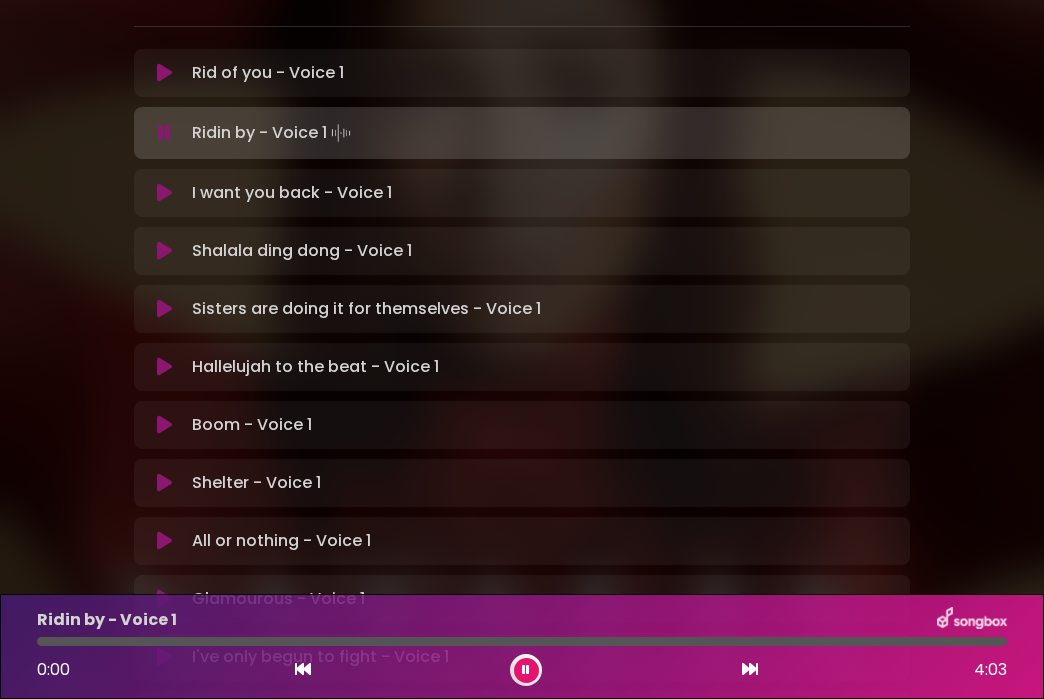 click at bounding box center (750, 669) 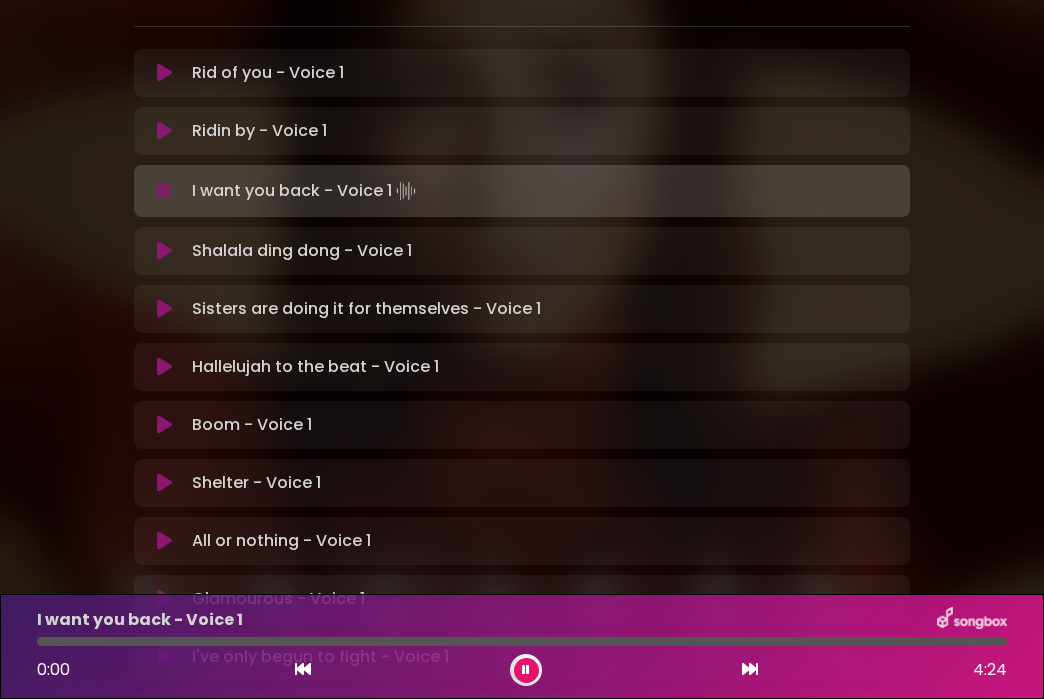 click at bounding box center [750, 669] 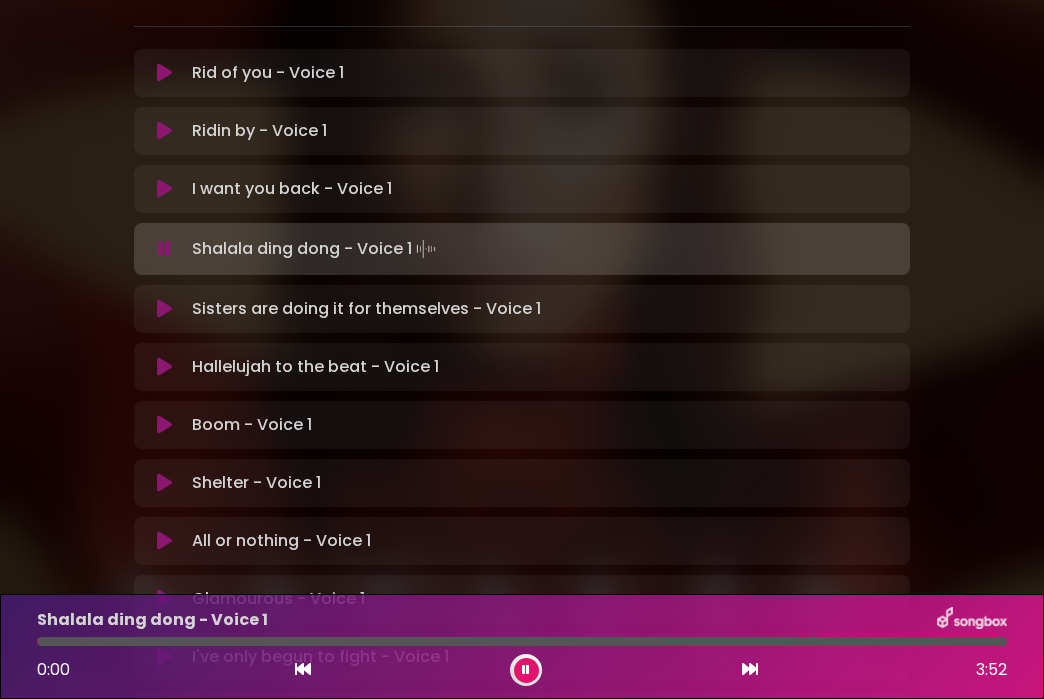 click at bounding box center [750, 669] 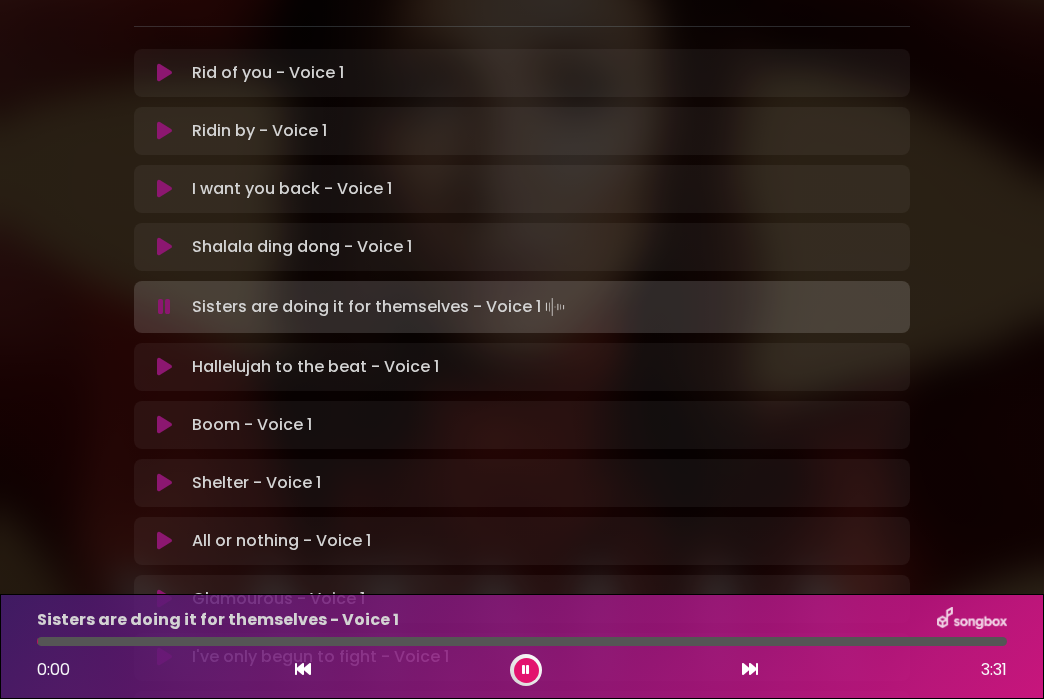click at bounding box center (750, 669) 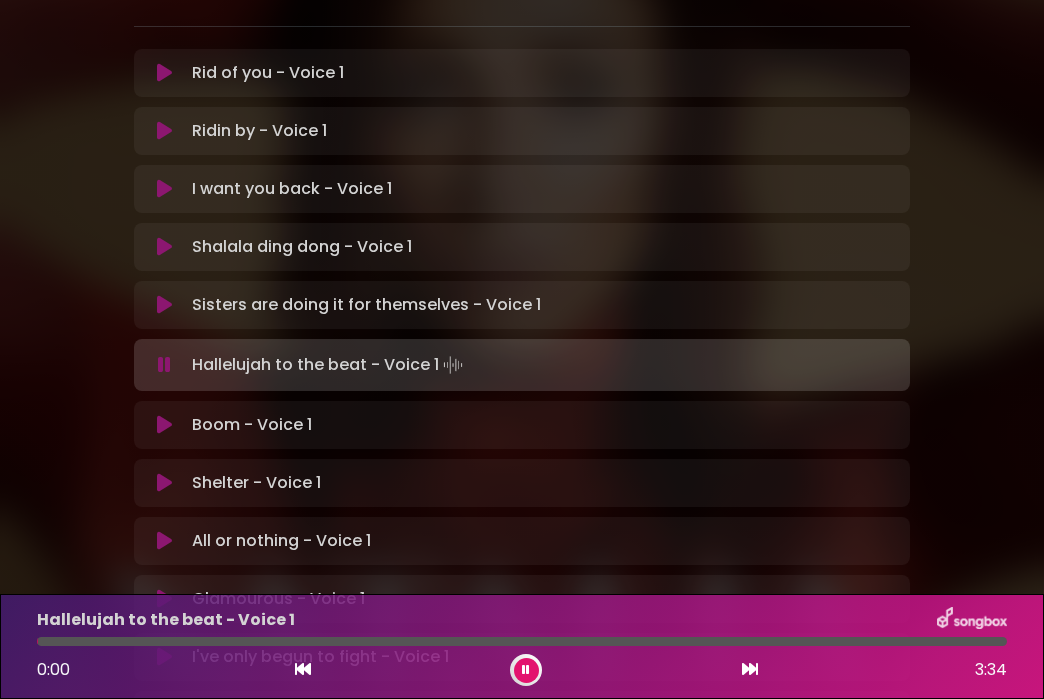 click at bounding box center [750, 669] 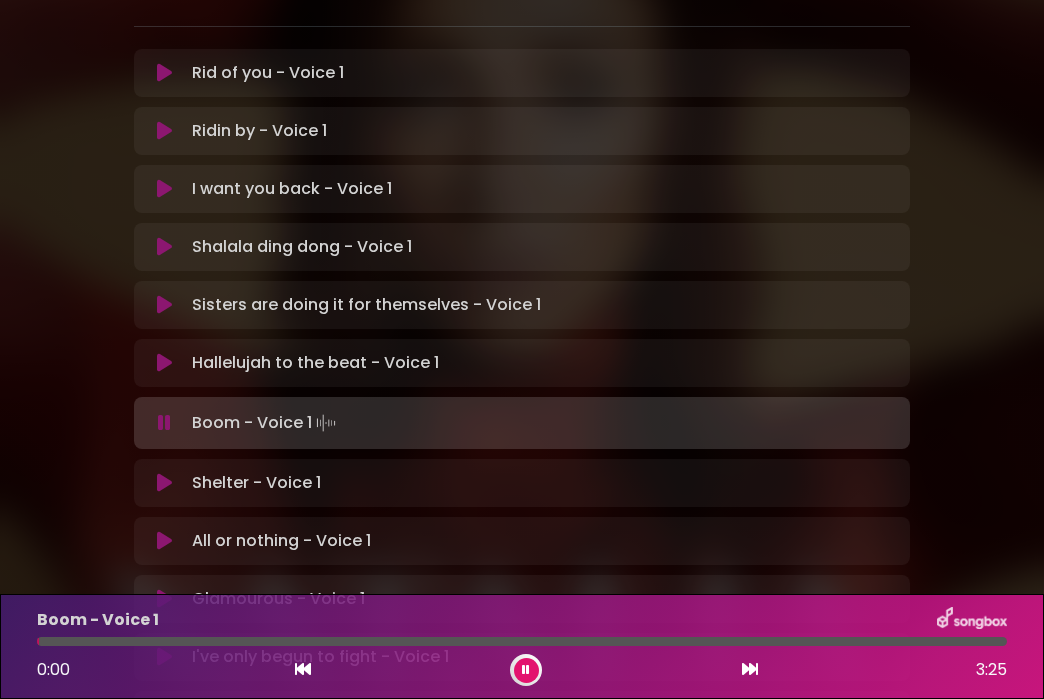 click at bounding box center [750, 669] 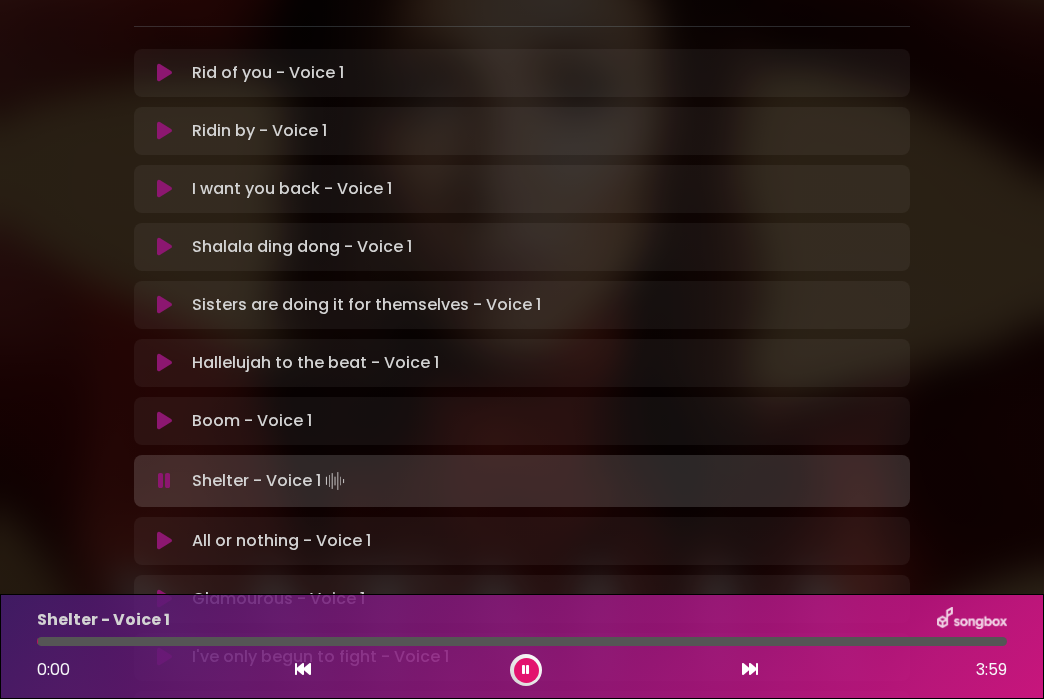 click at bounding box center [750, 669] 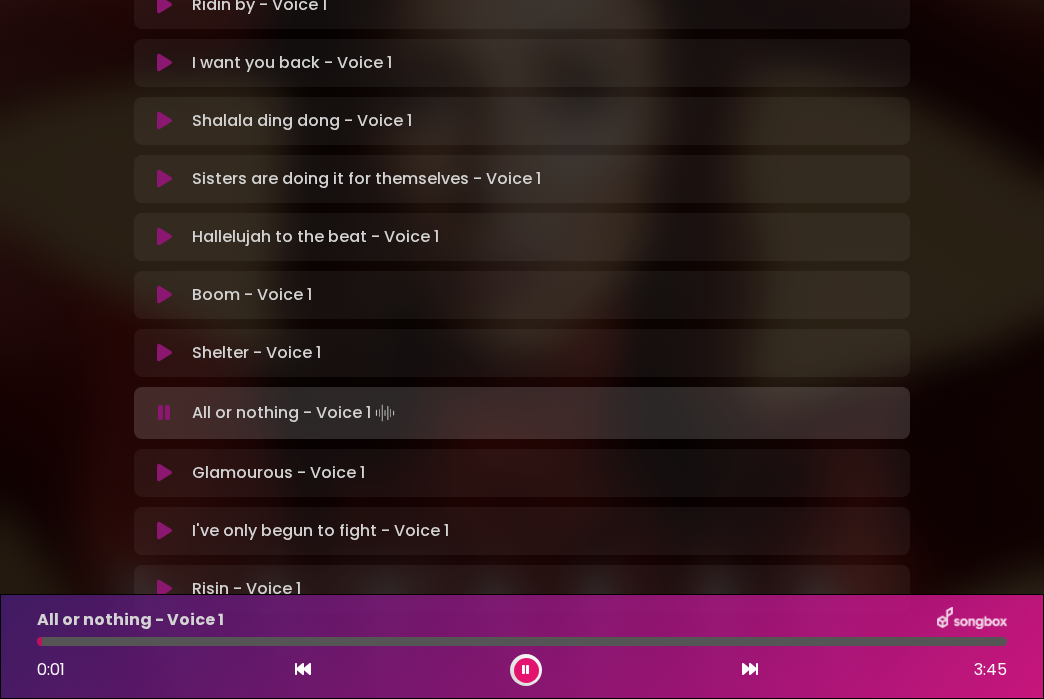 scroll, scrollTop: 416, scrollLeft: 0, axis: vertical 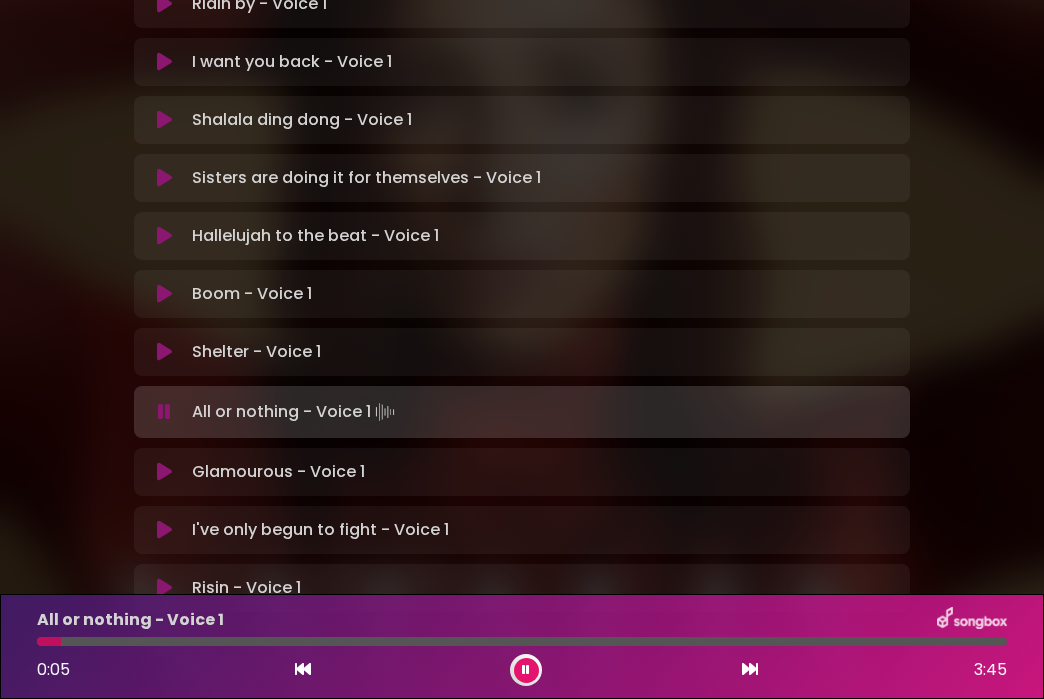 click at bounding box center (750, 669) 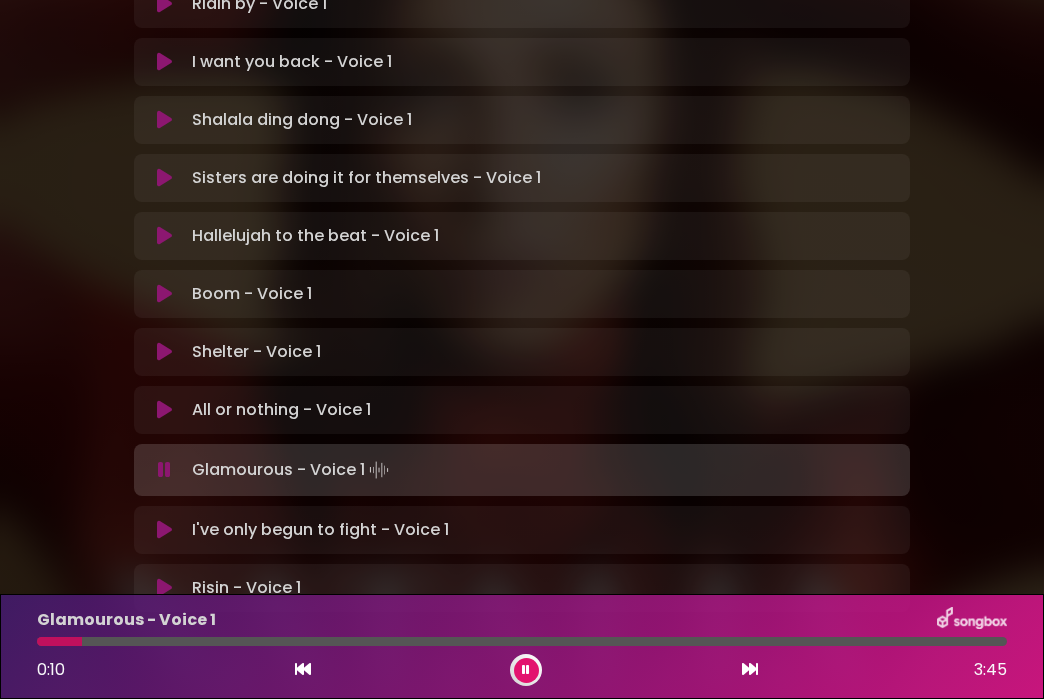 click at bounding box center [526, 670] 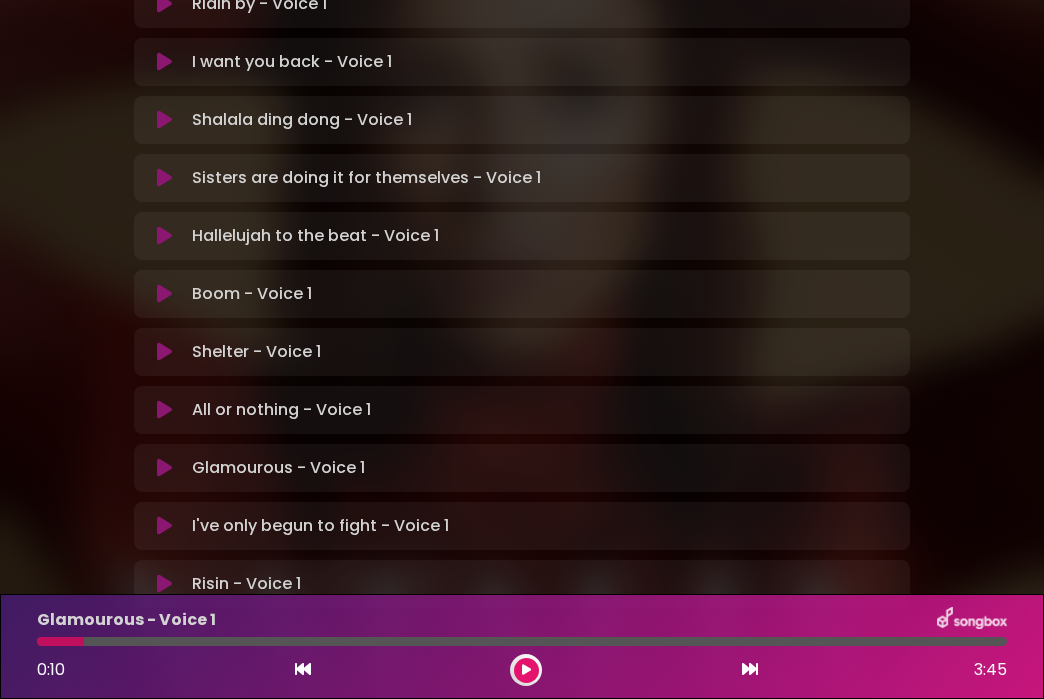 click at bounding box center (303, 669) 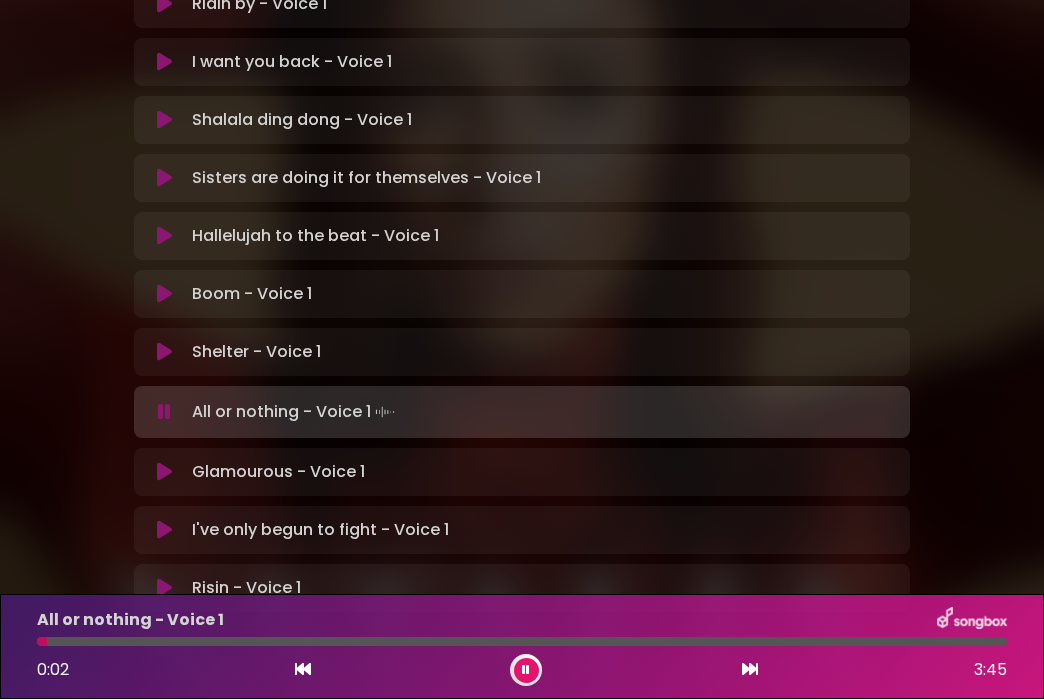 click at bounding box center [750, 669] 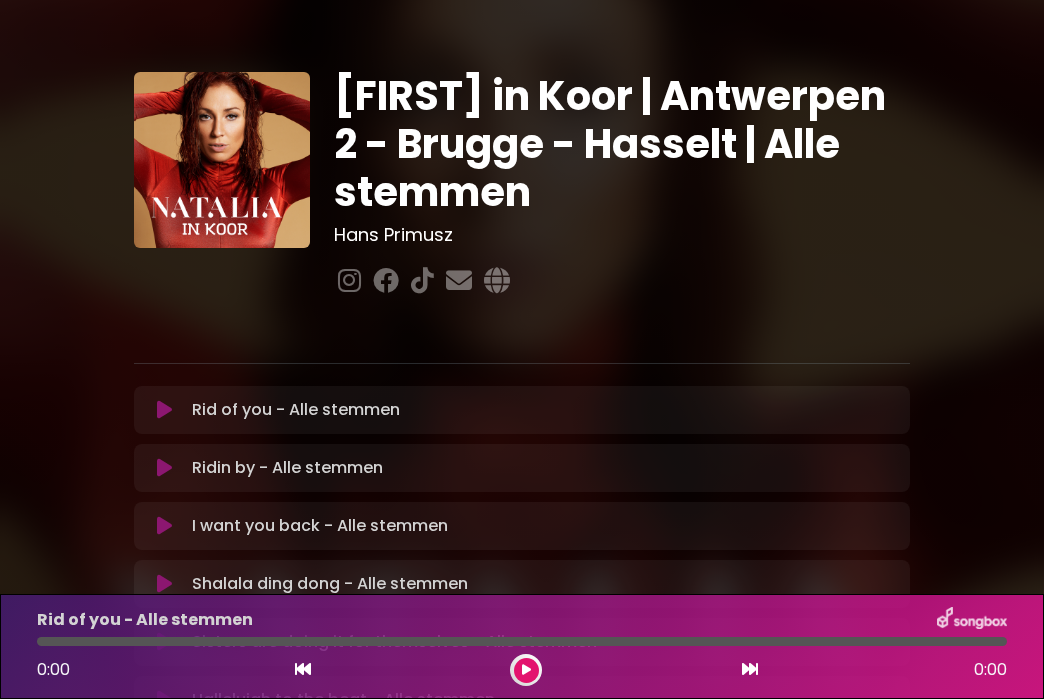 scroll, scrollTop: 0, scrollLeft: 0, axis: both 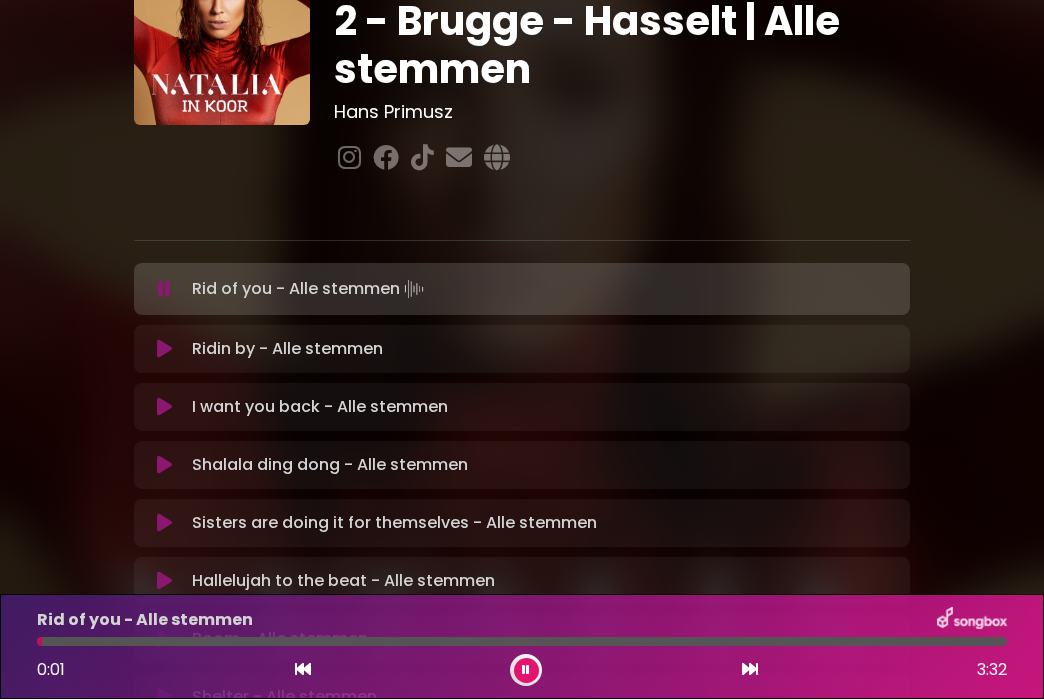 click at bounding box center (750, 669) 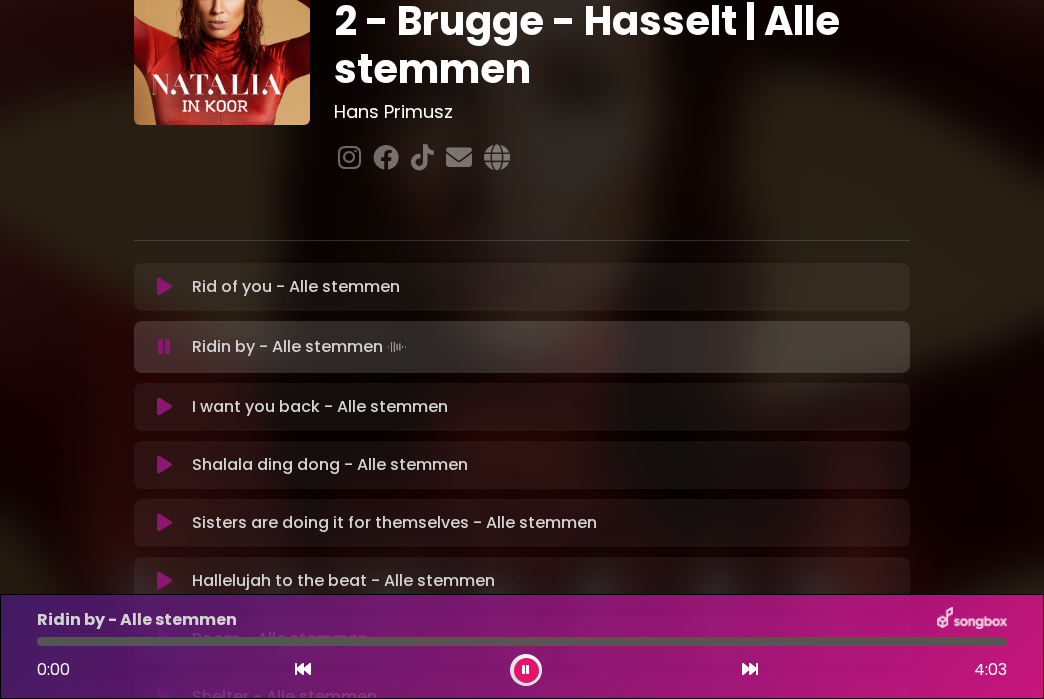click at bounding box center (750, 669) 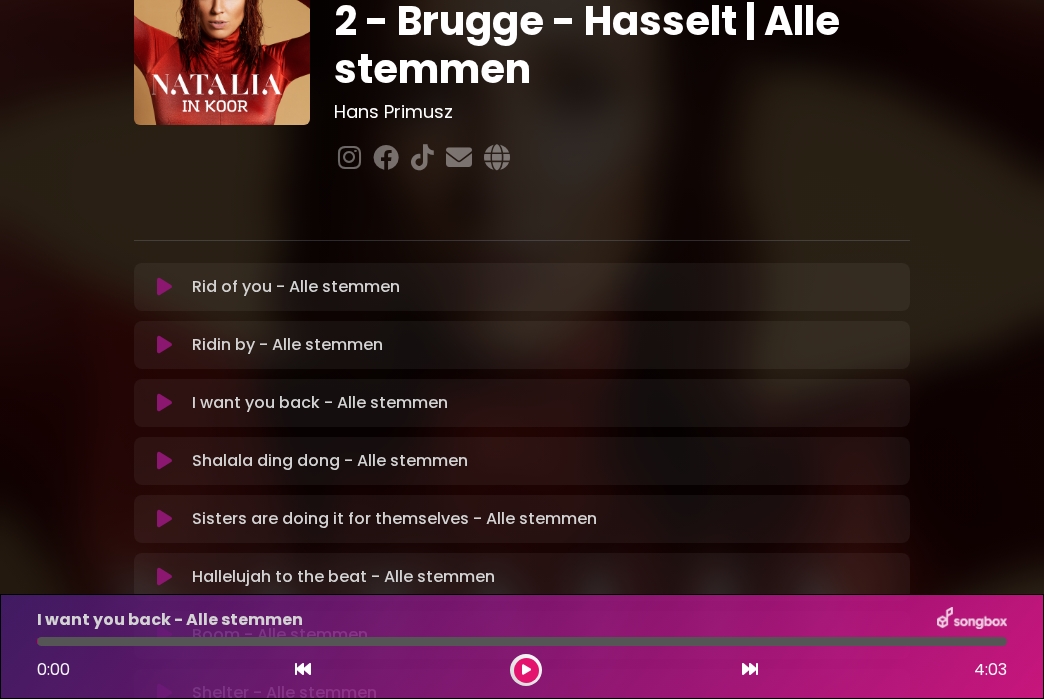 click at bounding box center (750, 669) 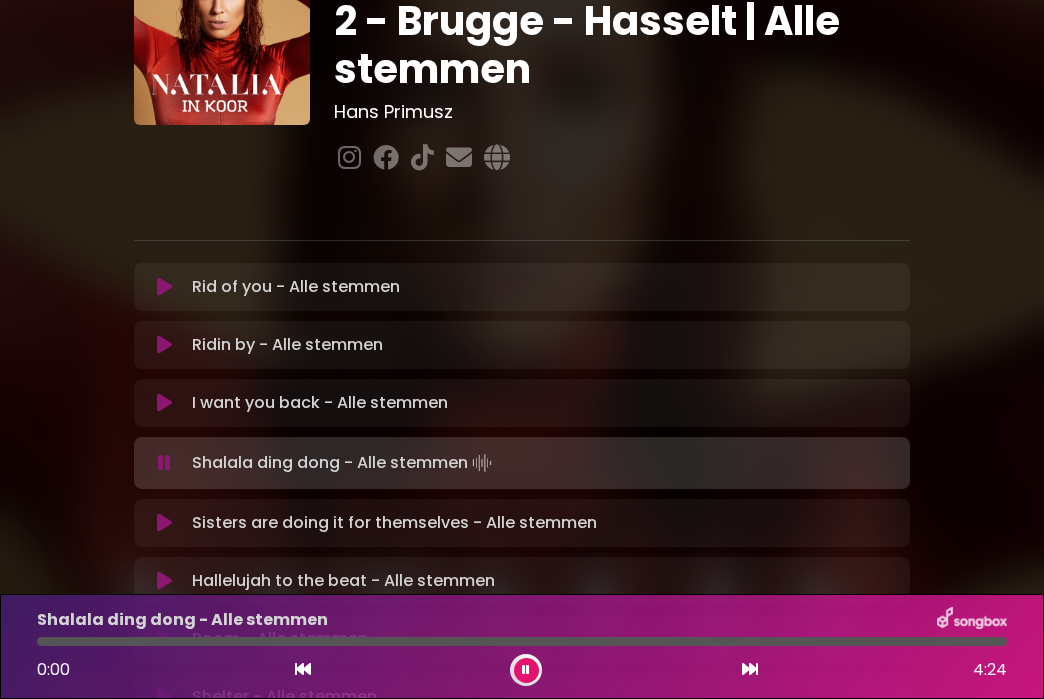 click at bounding box center [750, 669] 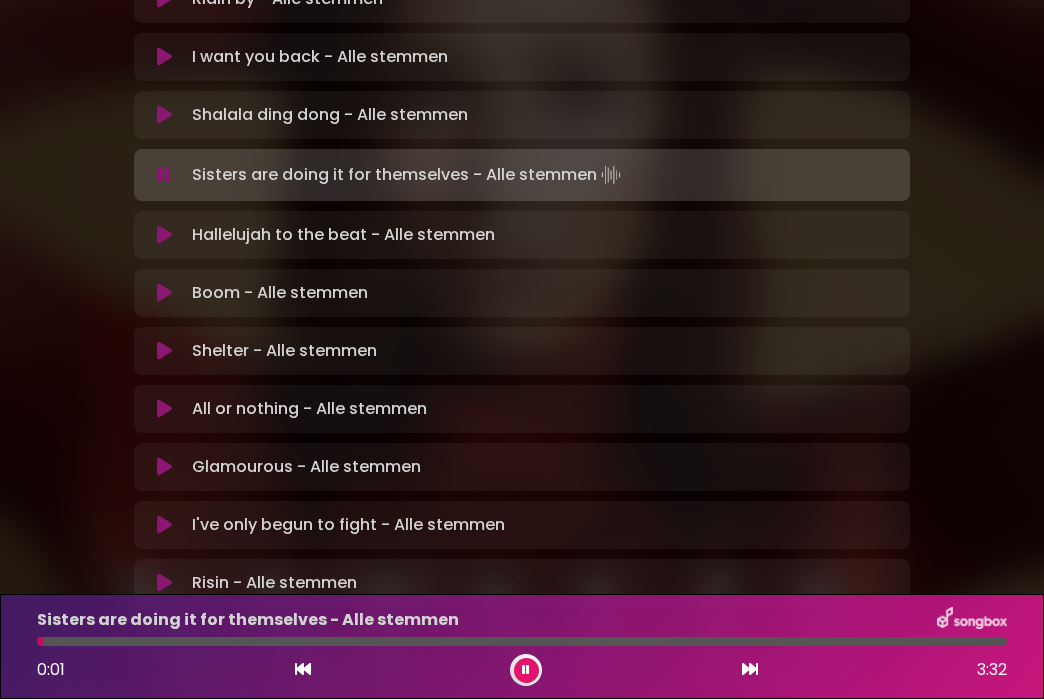 scroll, scrollTop: 472, scrollLeft: 0, axis: vertical 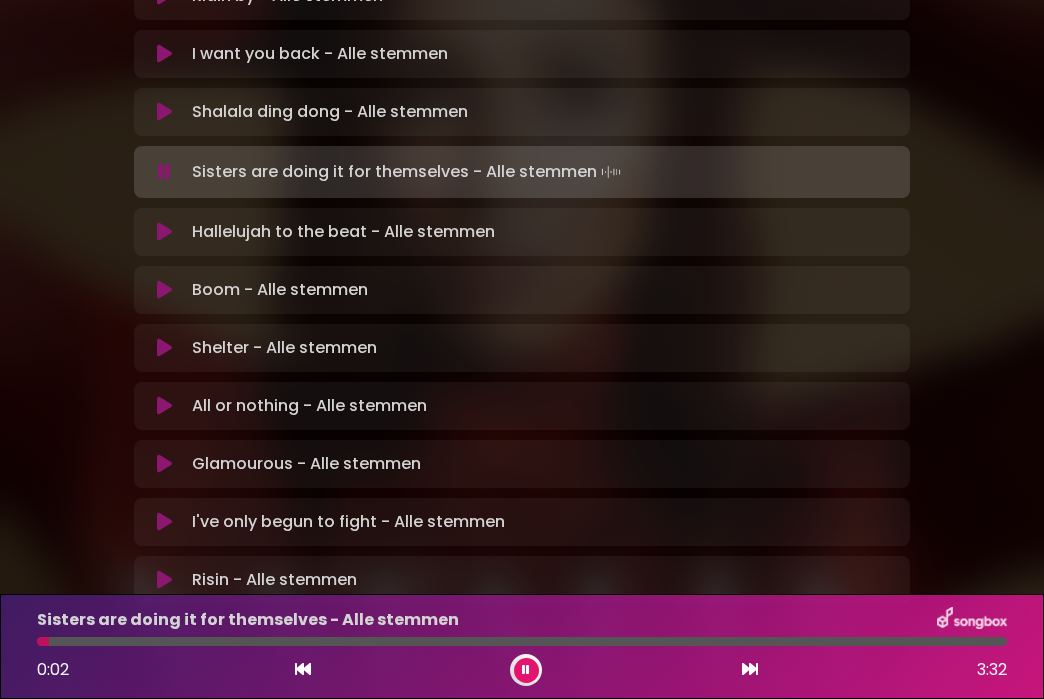 click at bounding box center [750, 669] 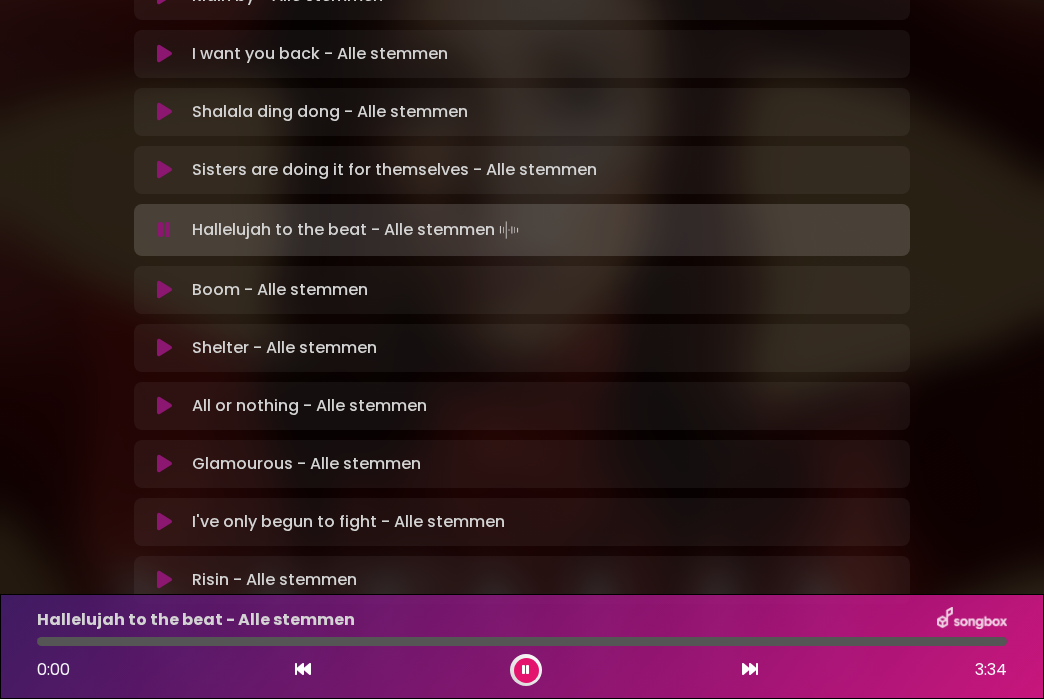 click at bounding box center [750, 669] 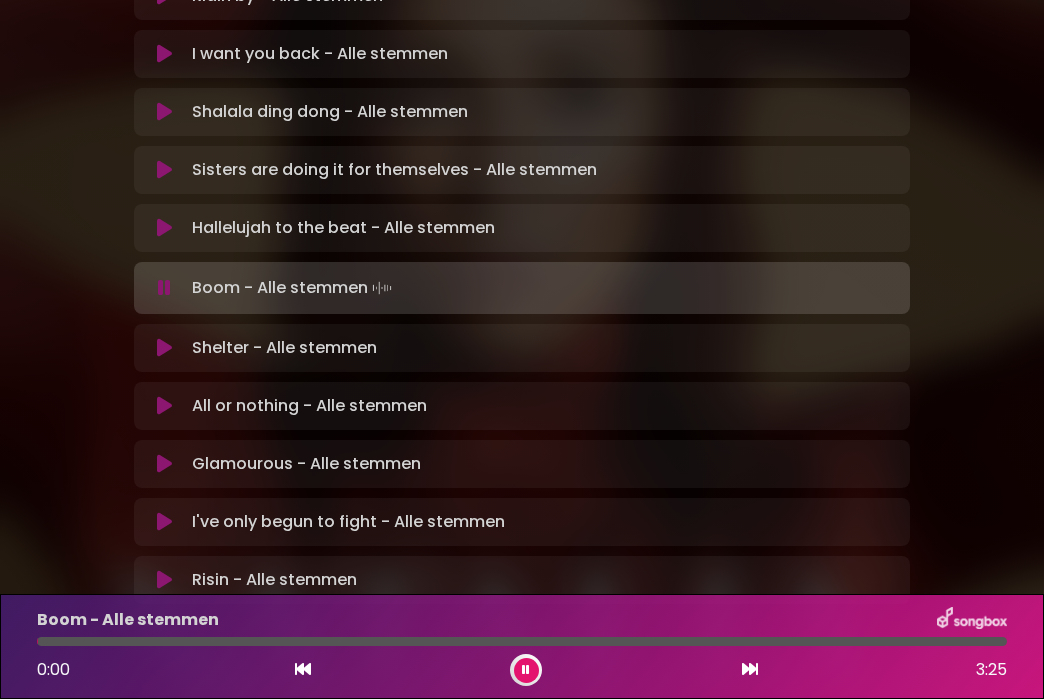 click at bounding box center [750, 669] 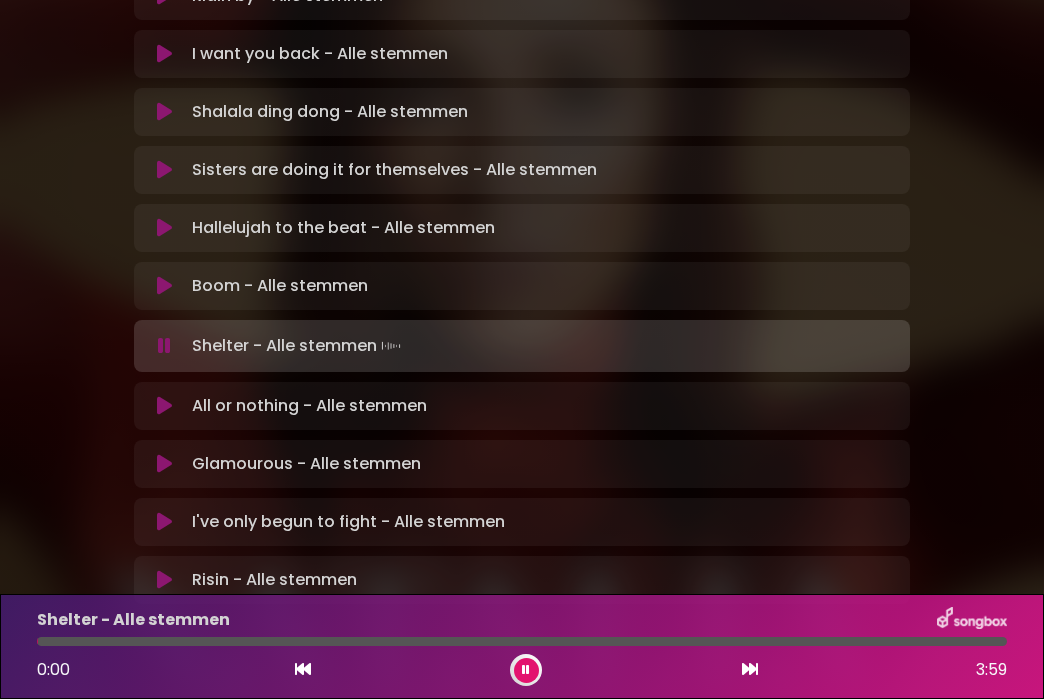 click at bounding box center [750, 669] 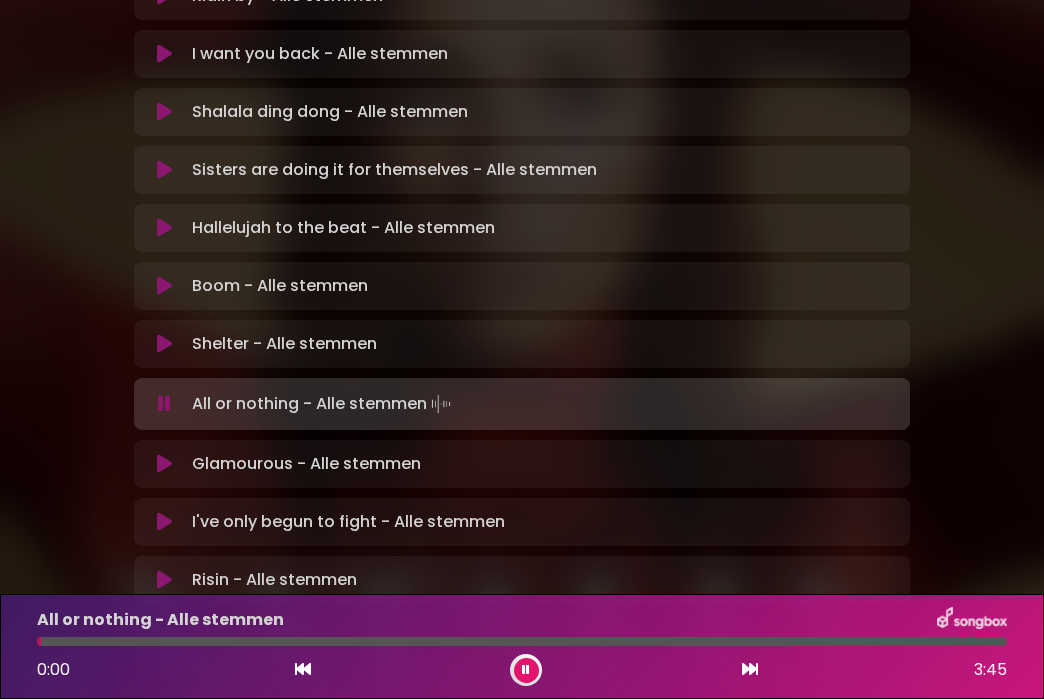 click at bounding box center (750, 669) 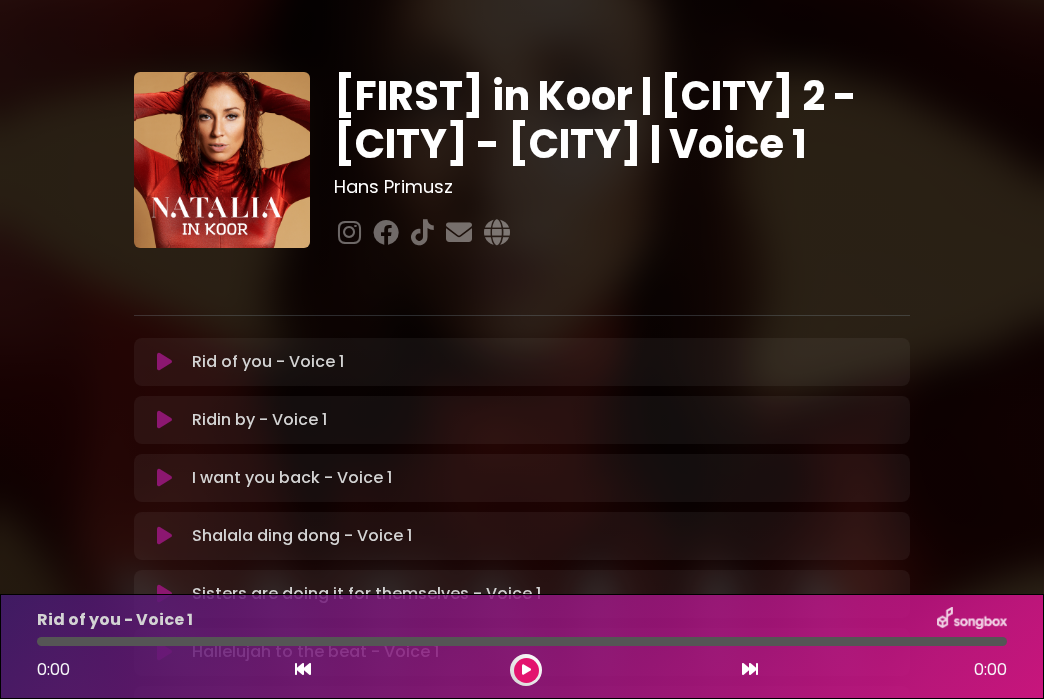 scroll, scrollTop: 0, scrollLeft: 0, axis: both 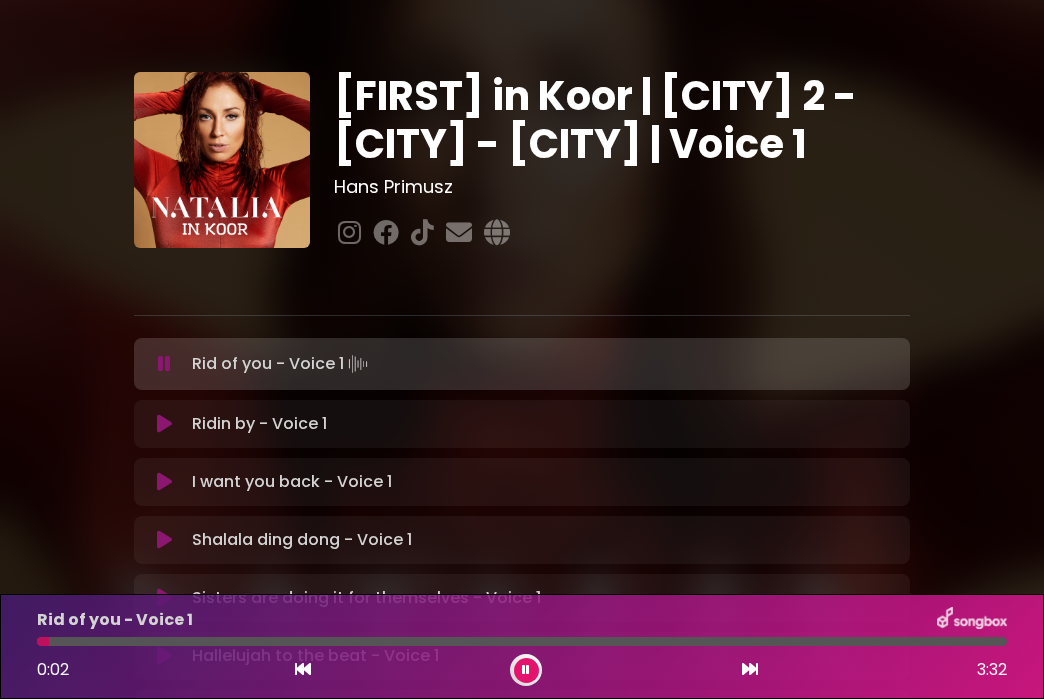 click at bounding box center [750, 669] 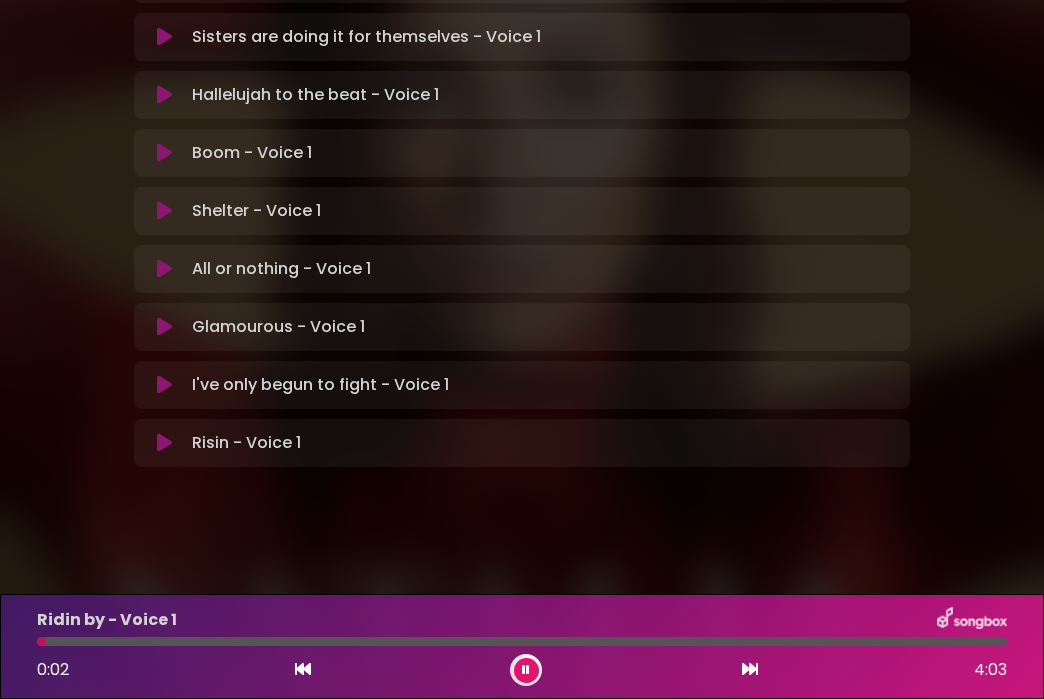 click at bounding box center [750, 669] 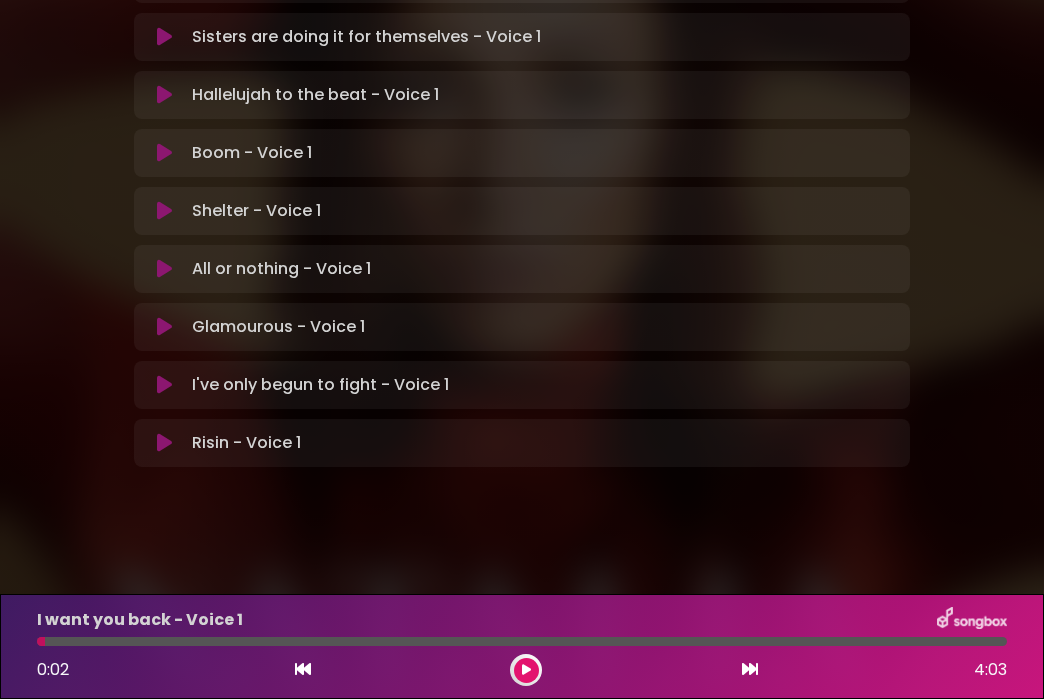 click at bounding box center (750, 669) 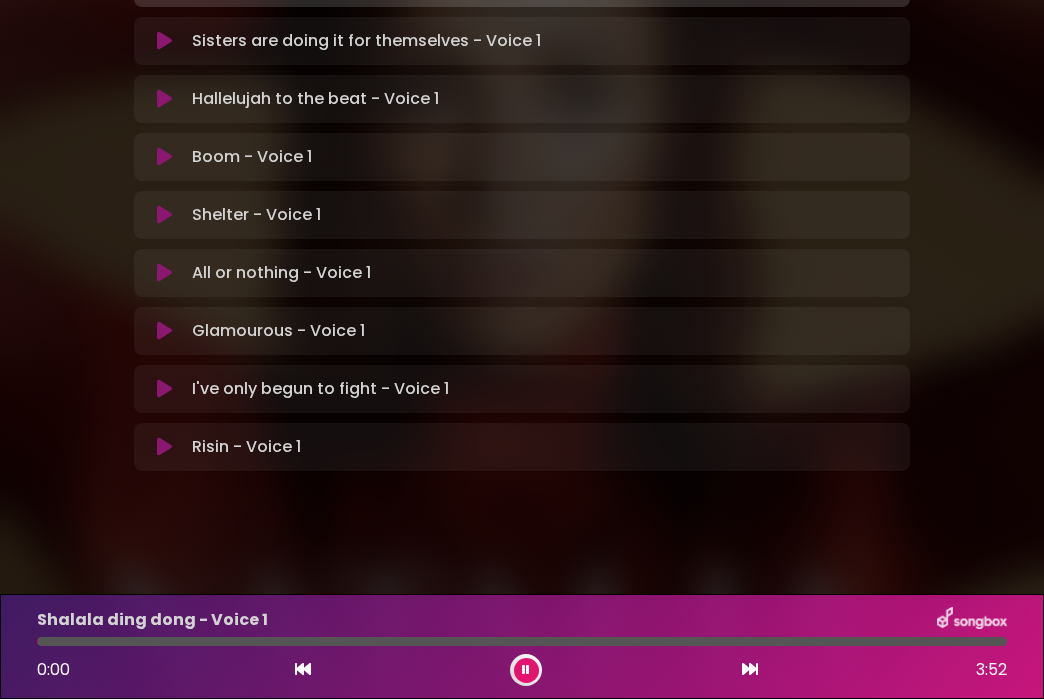 click at bounding box center [750, 669] 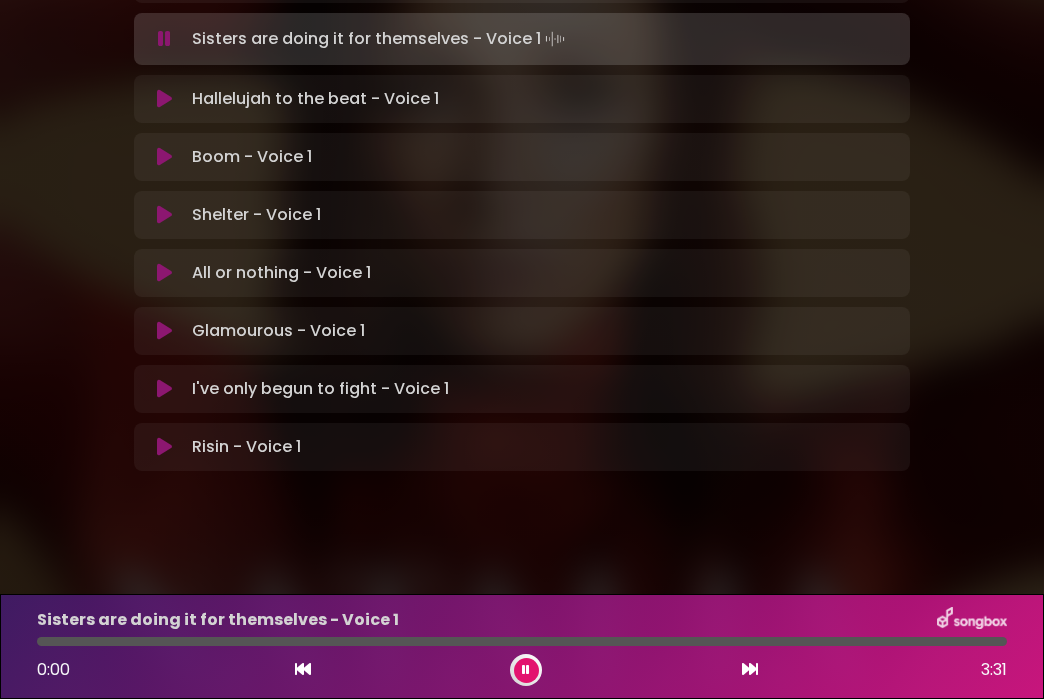 click at bounding box center (750, 669) 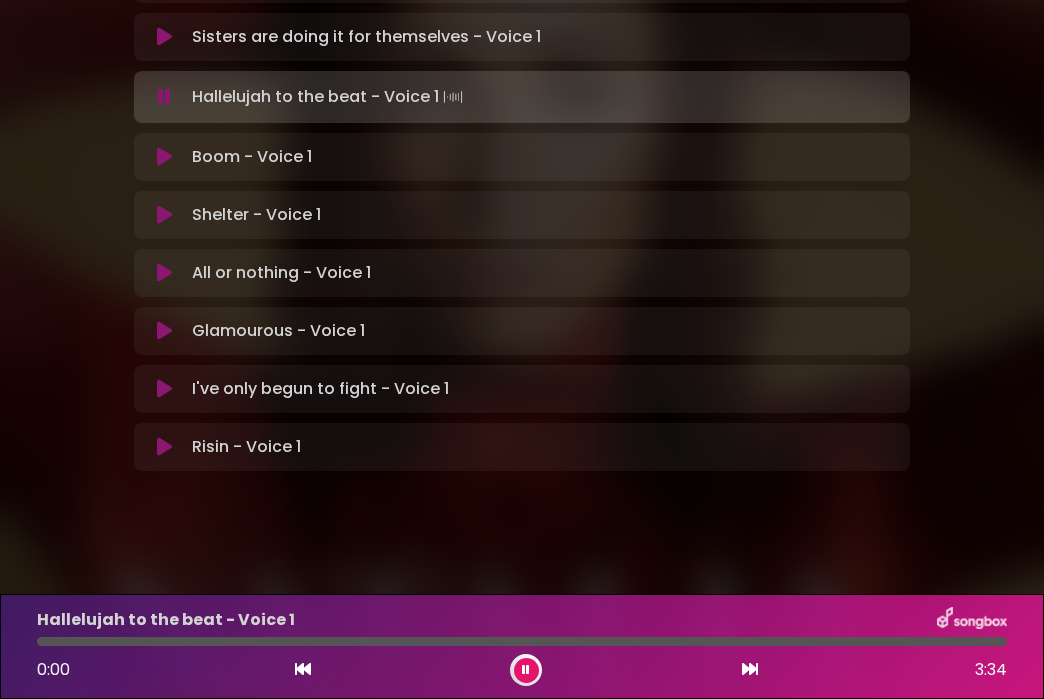 click at bounding box center (750, 669) 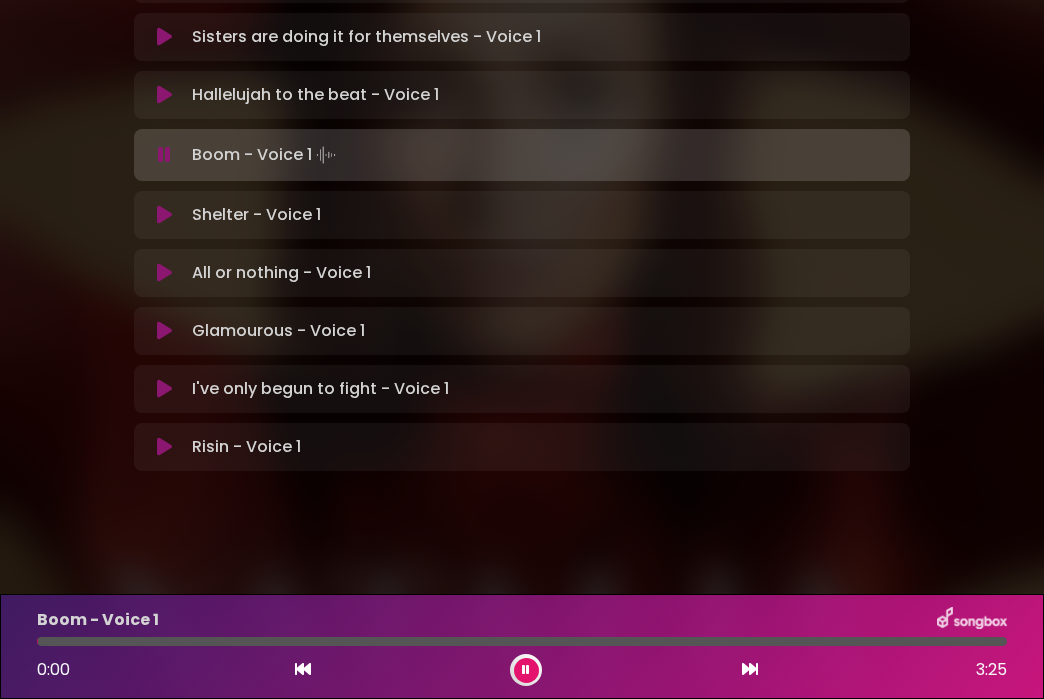 click at bounding box center [750, 669] 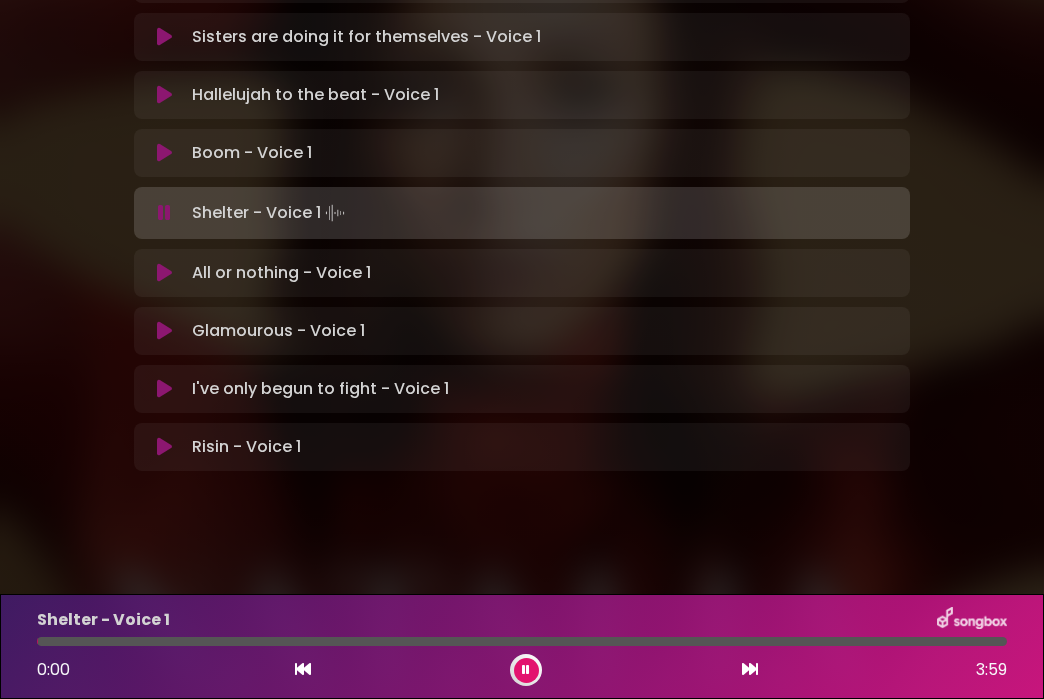 click at bounding box center (750, 669) 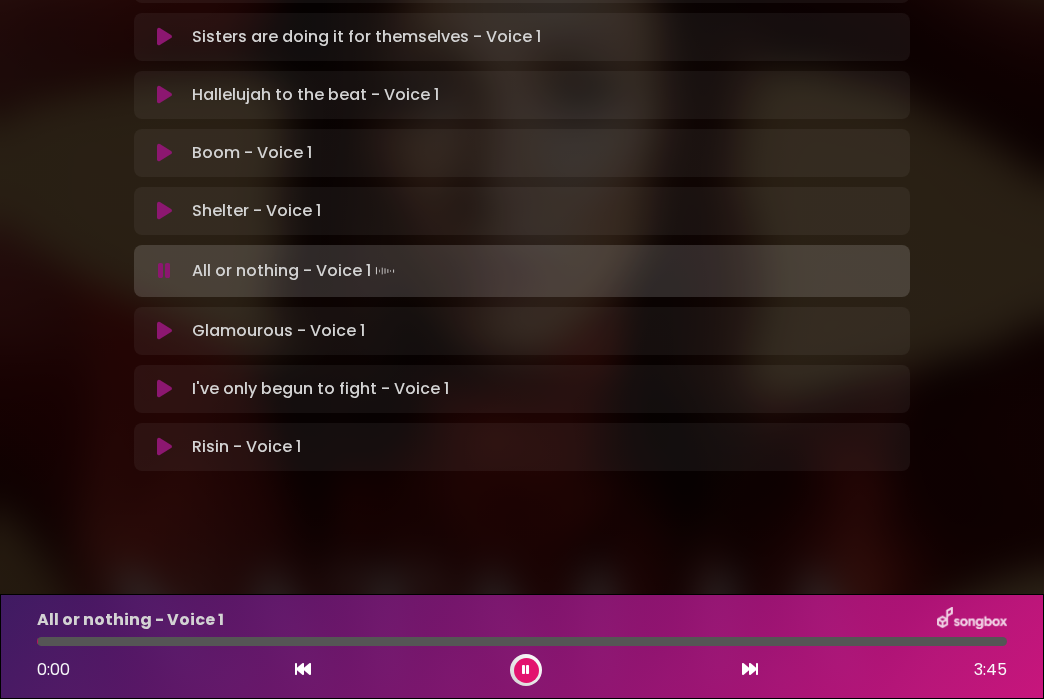 click at bounding box center (750, 669) 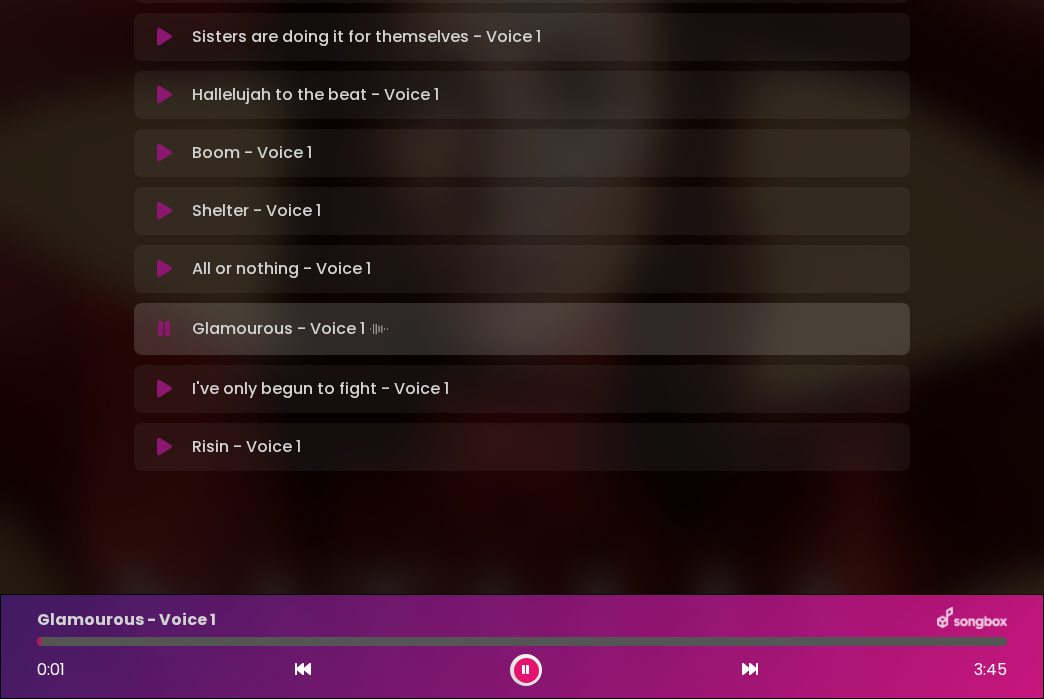 click at bounding box center (750, 669) 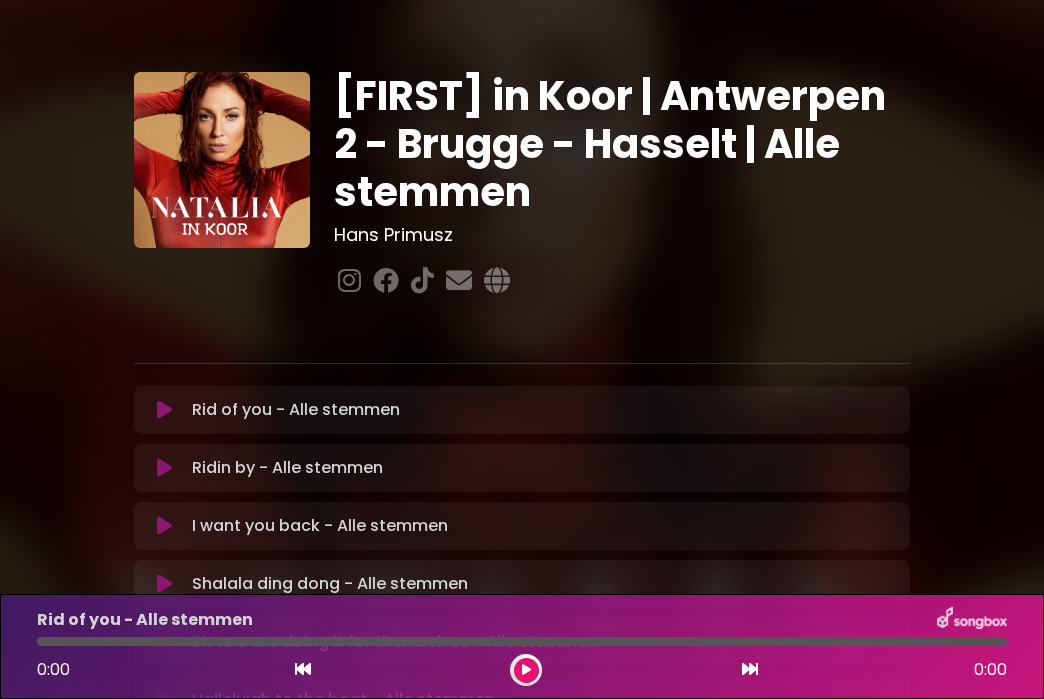 scroll, scrollTop: 0, scrollLeft: 0, axis: both 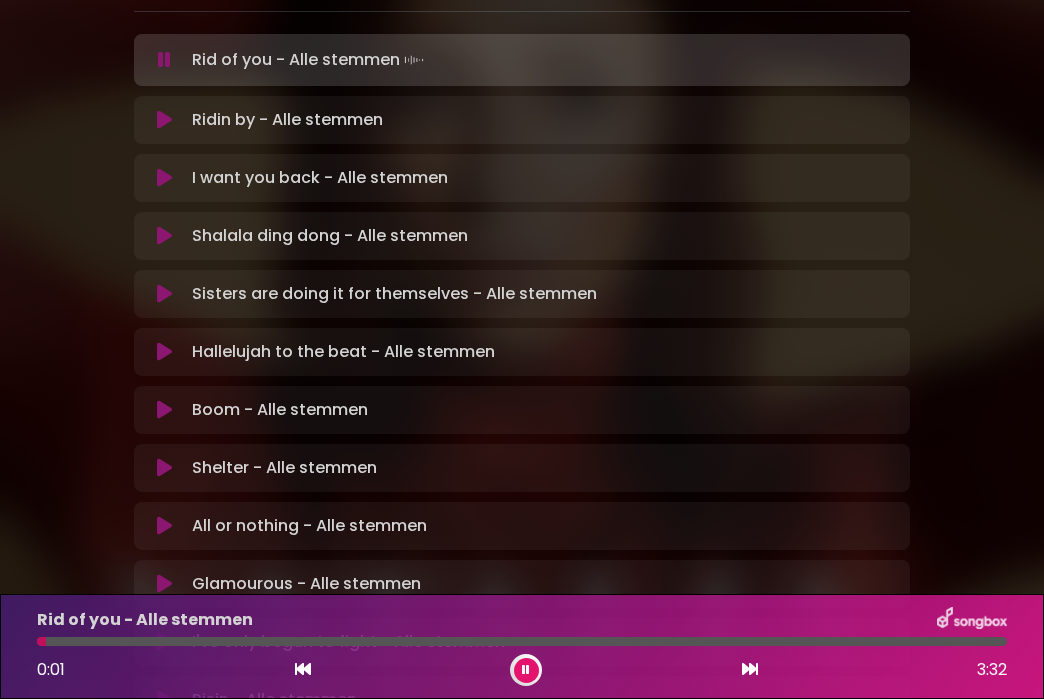 click at bounding box center (750, 669) 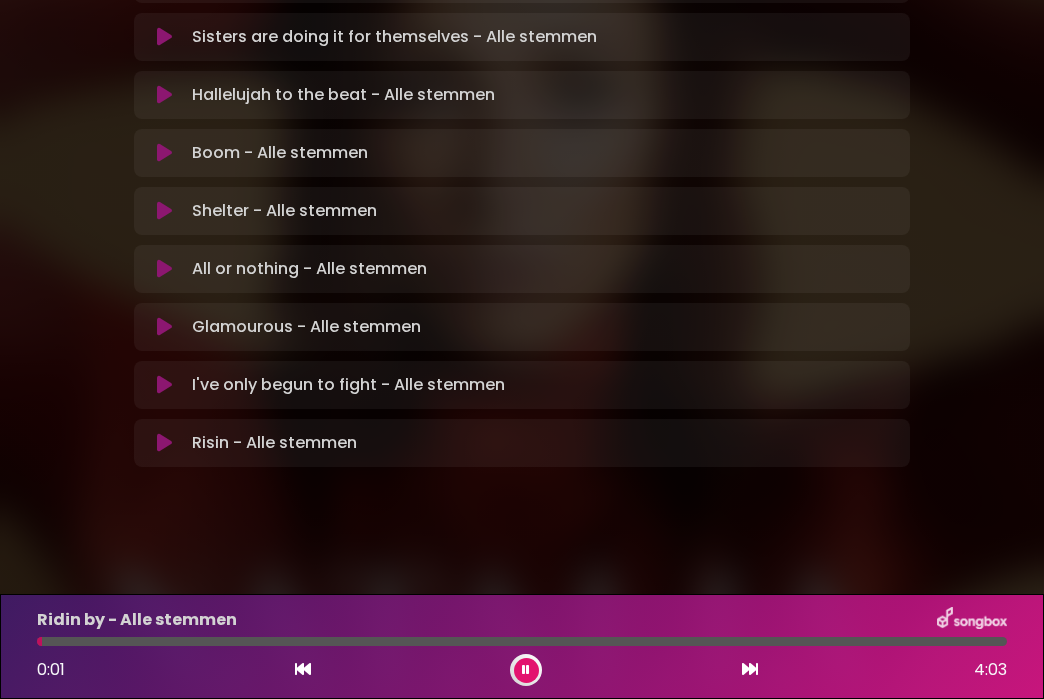 click at bounding box center [750, 670] 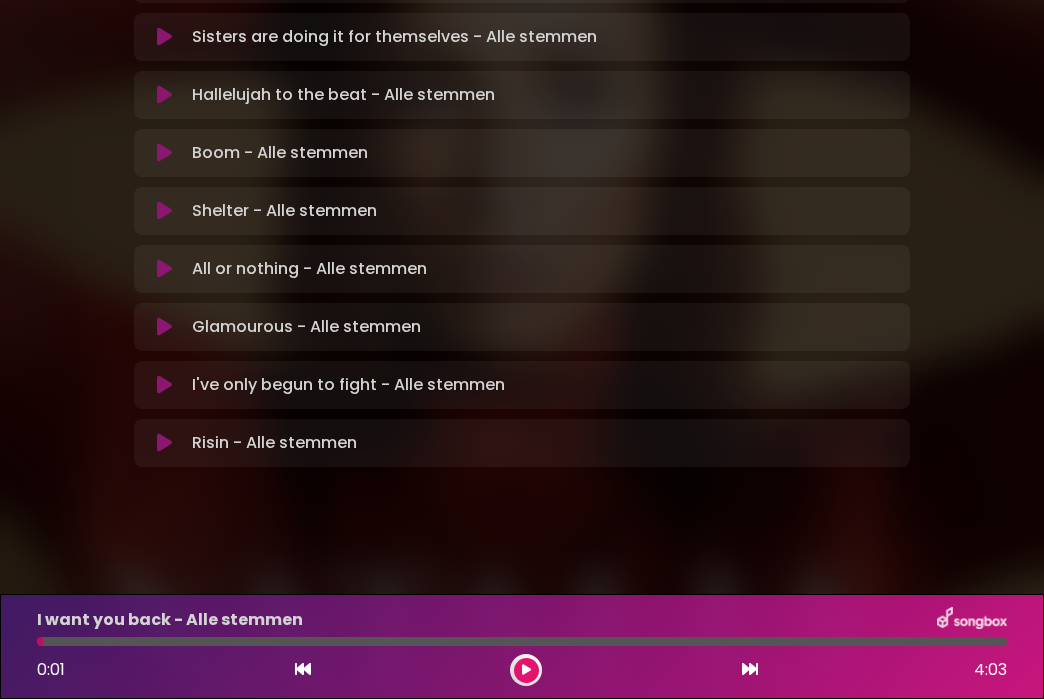 scroll, scrollTop: 605, scrollLeft: 0, axis: vertical 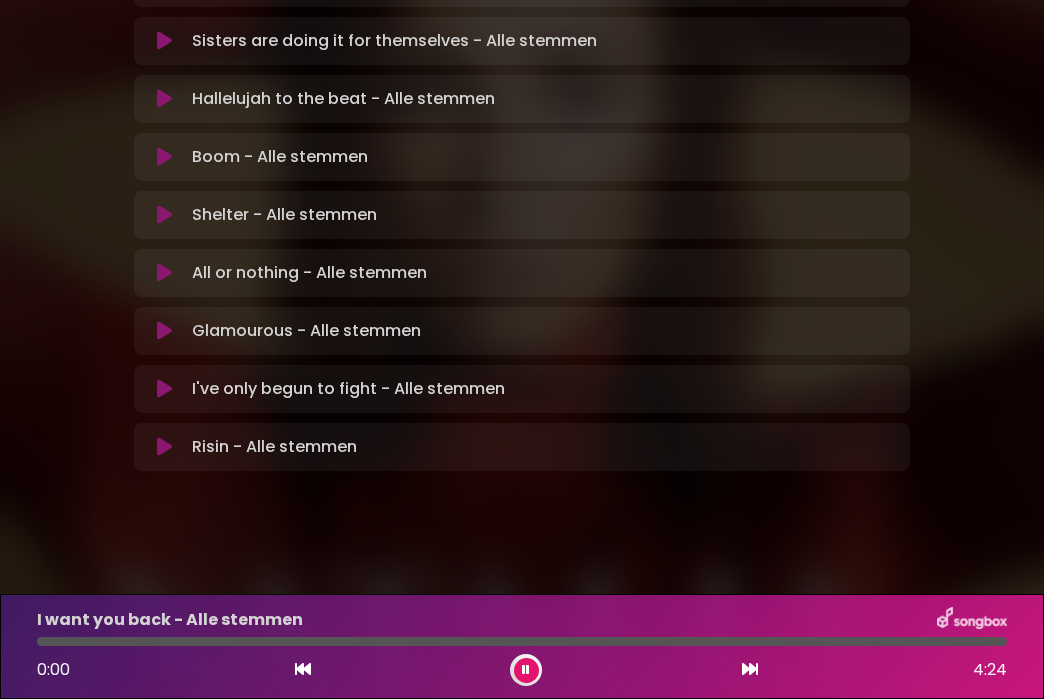 click at bounding box center (750, 670) 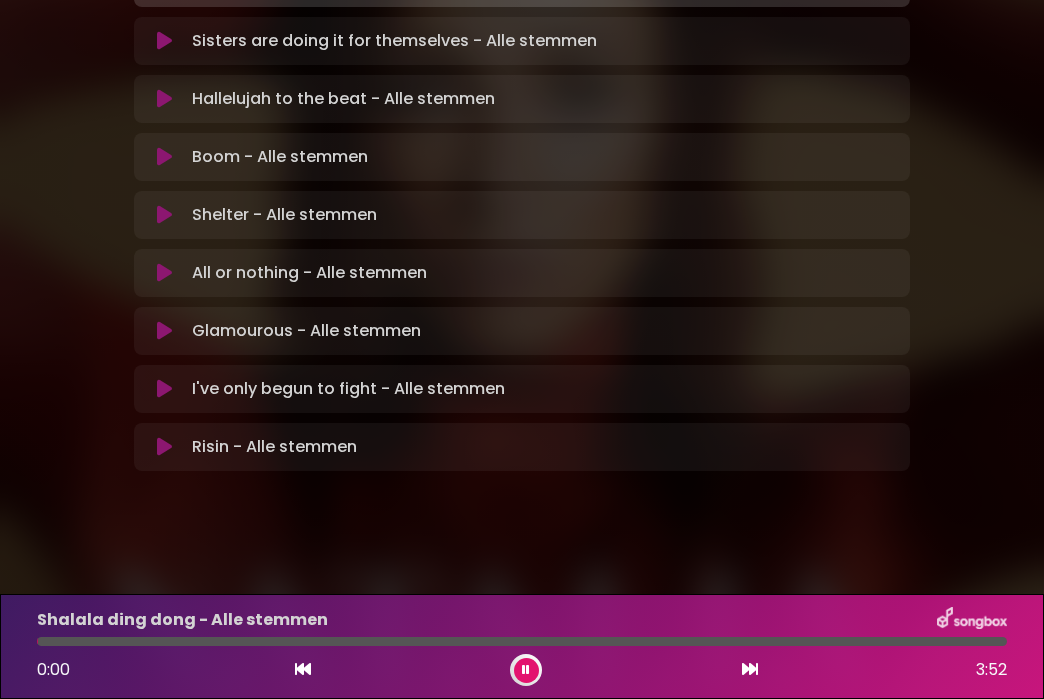 click at bounding box center [750, 670] 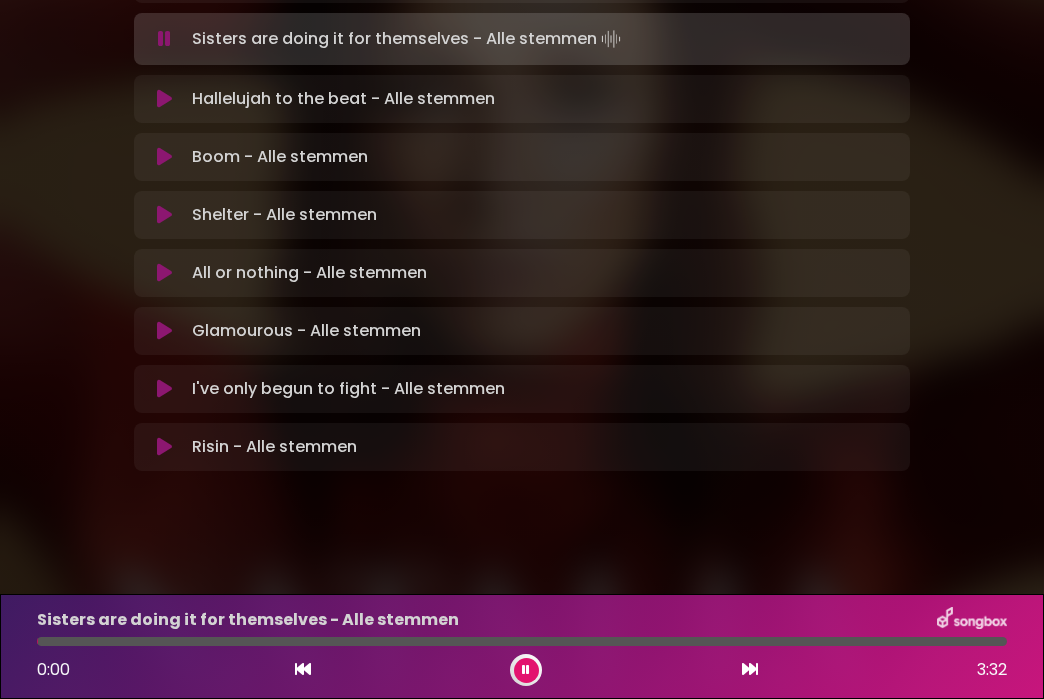 click at bounding box center (750, 669) 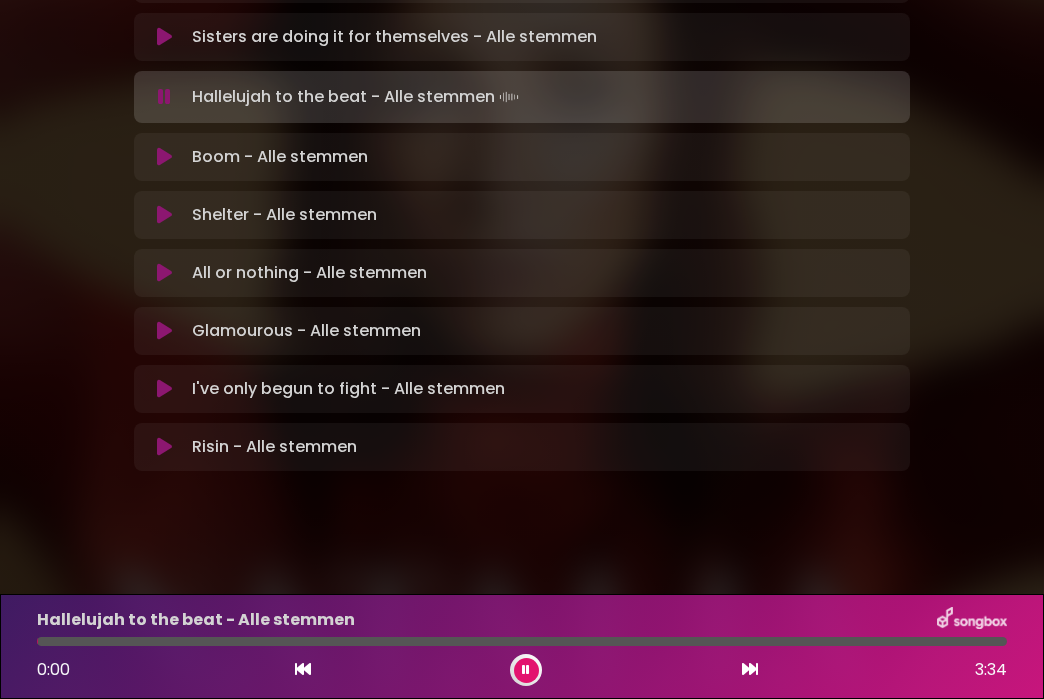 click at bounding box center [750, 669] 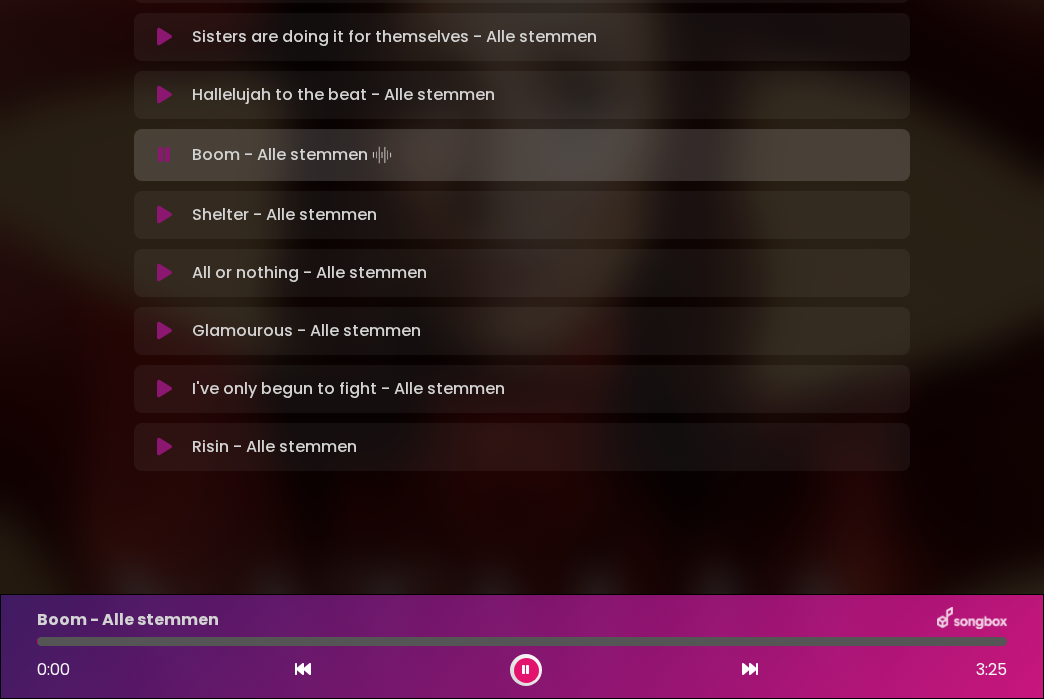 click at bounding box center [750, 669] 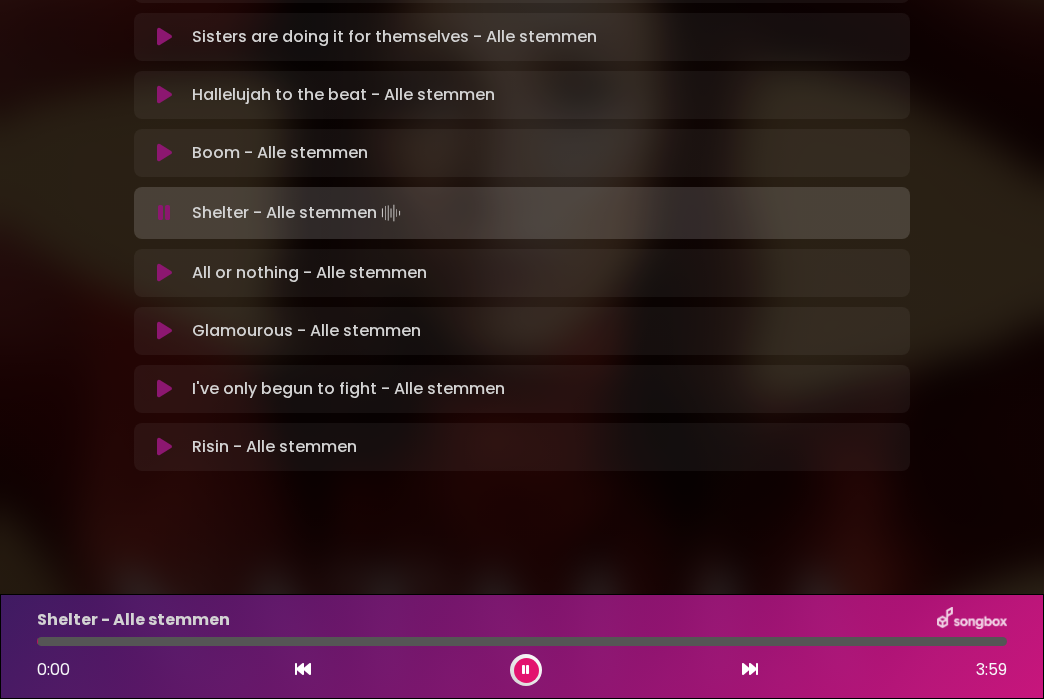 click at bounding box center (750, 669) 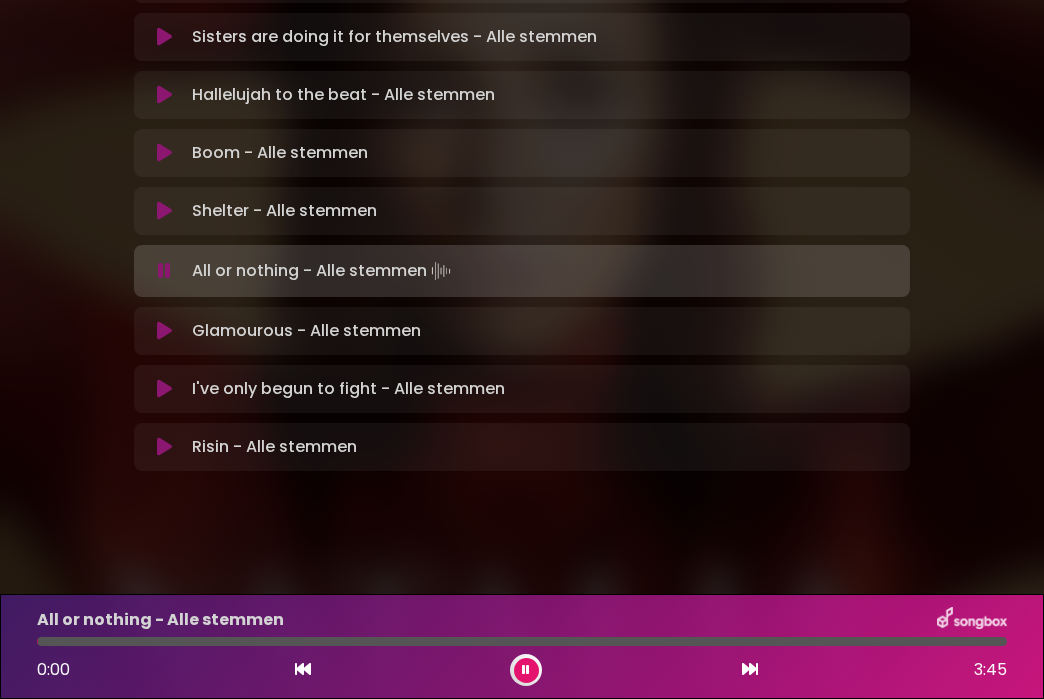 click at bounding box center (750, 669) 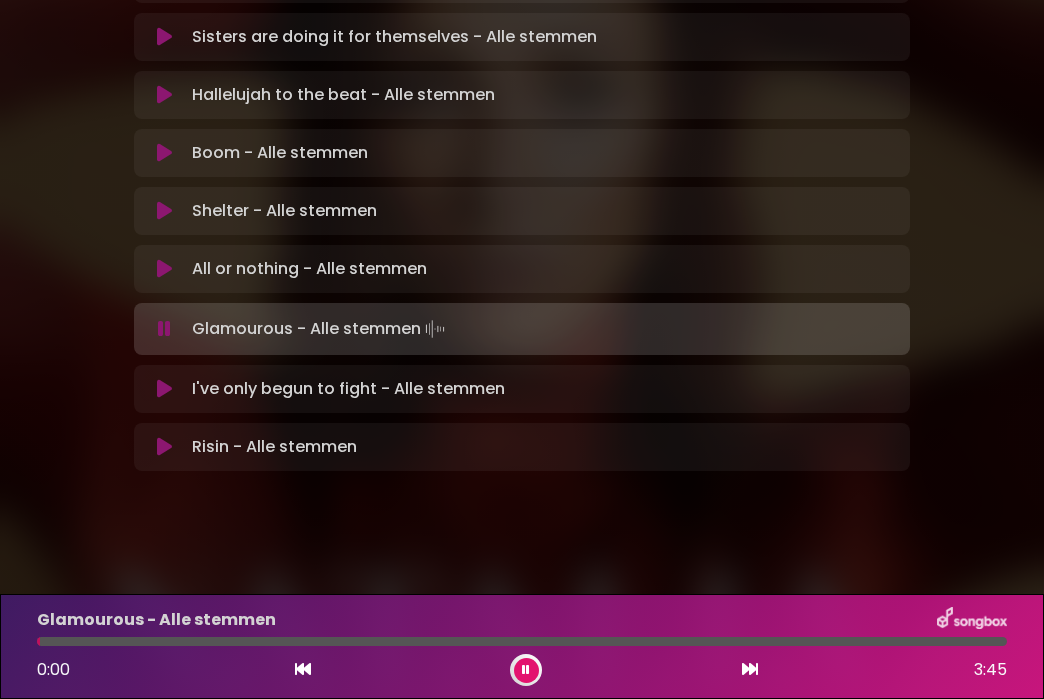 click at bounding box center (750, 669) 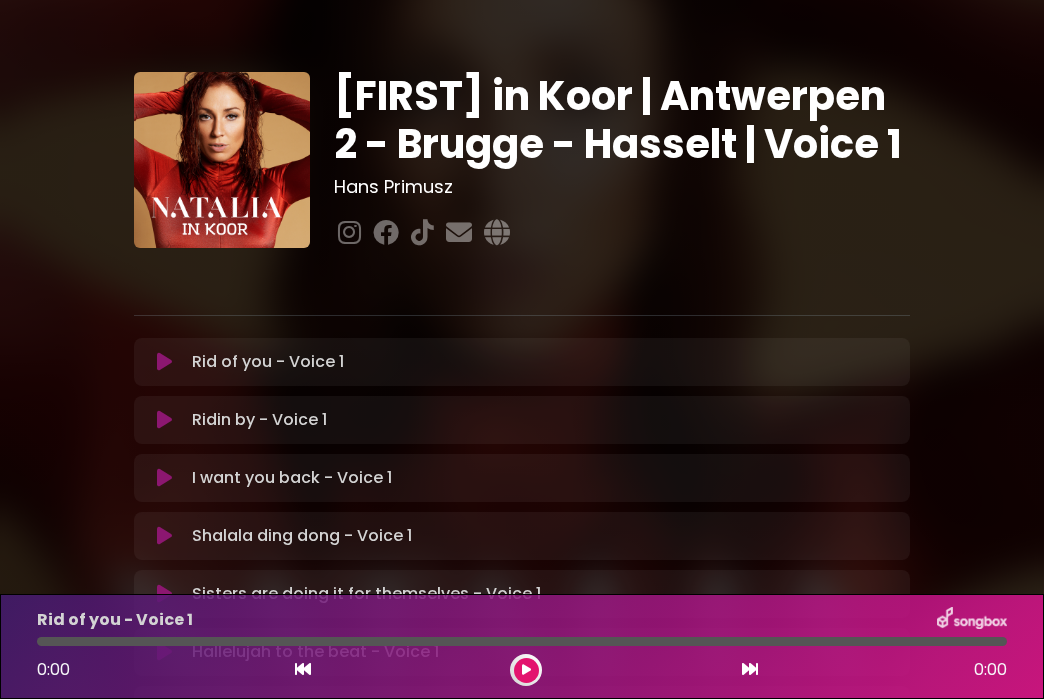 scroll, scrollTop: 0, scrollLeft: 0, axis: both 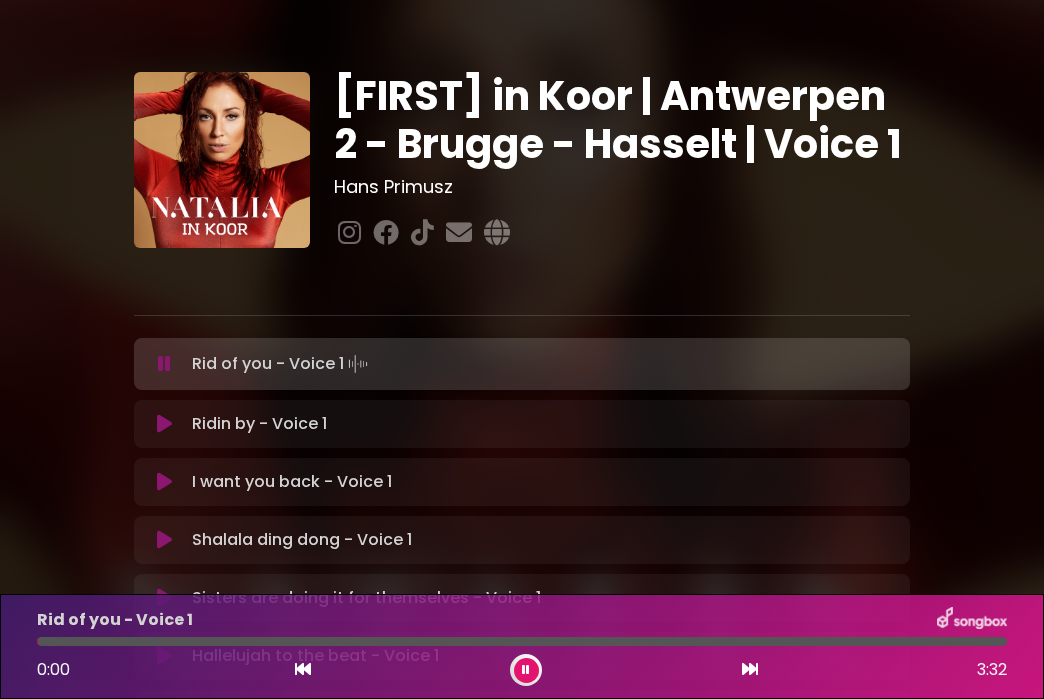 click at bounding box center [750, 669] 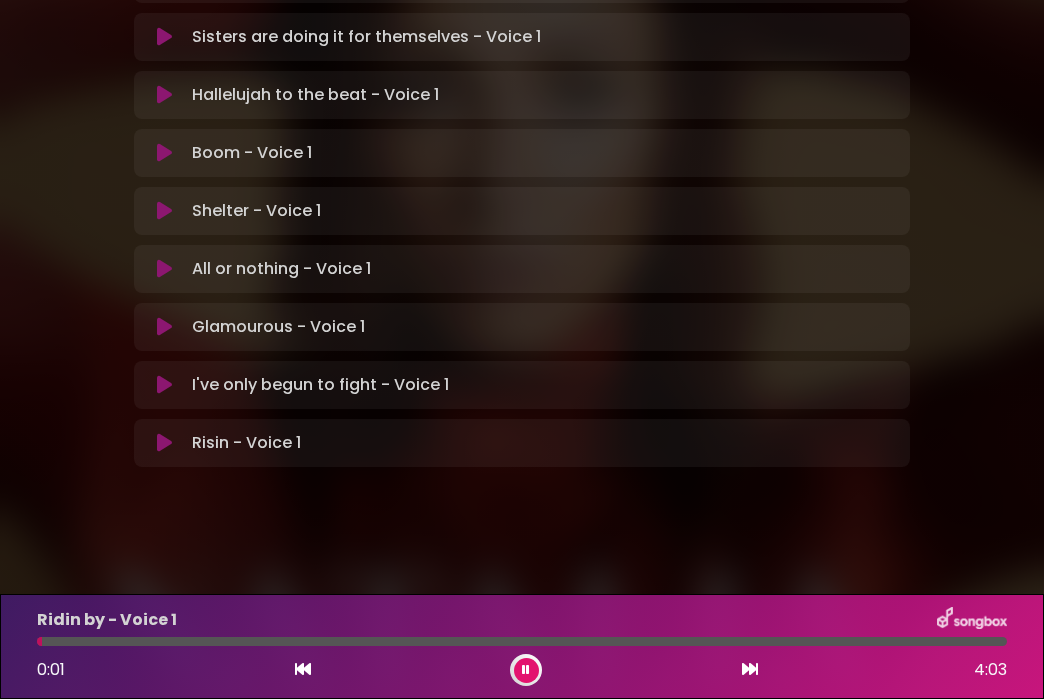 click at bounding box center (750, 669) 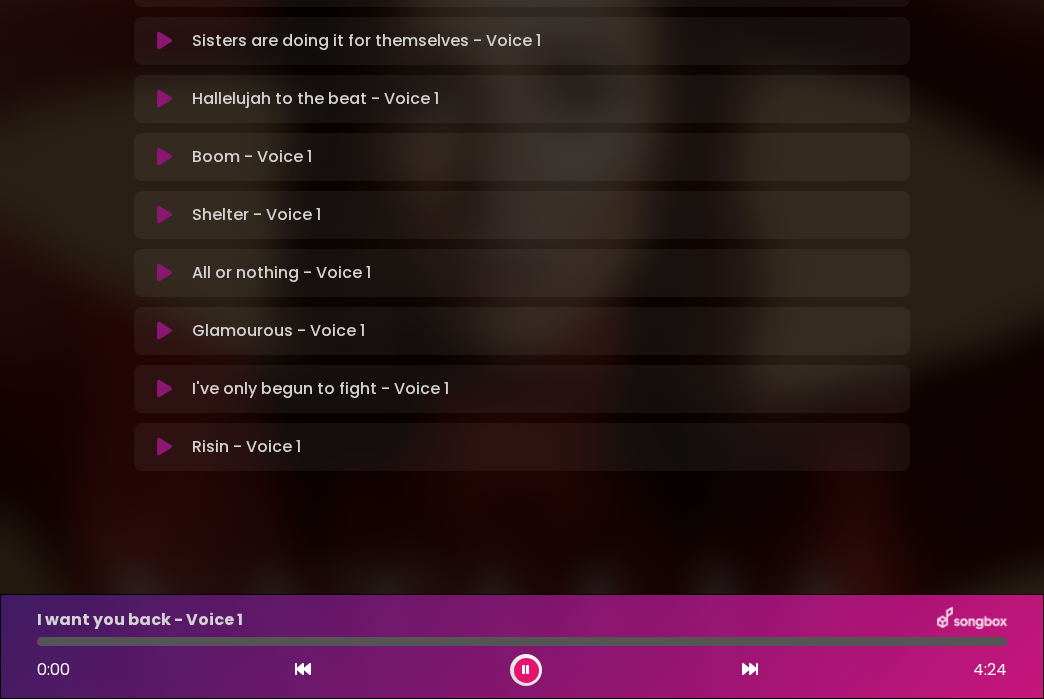 click at bounding box center (750, 669) 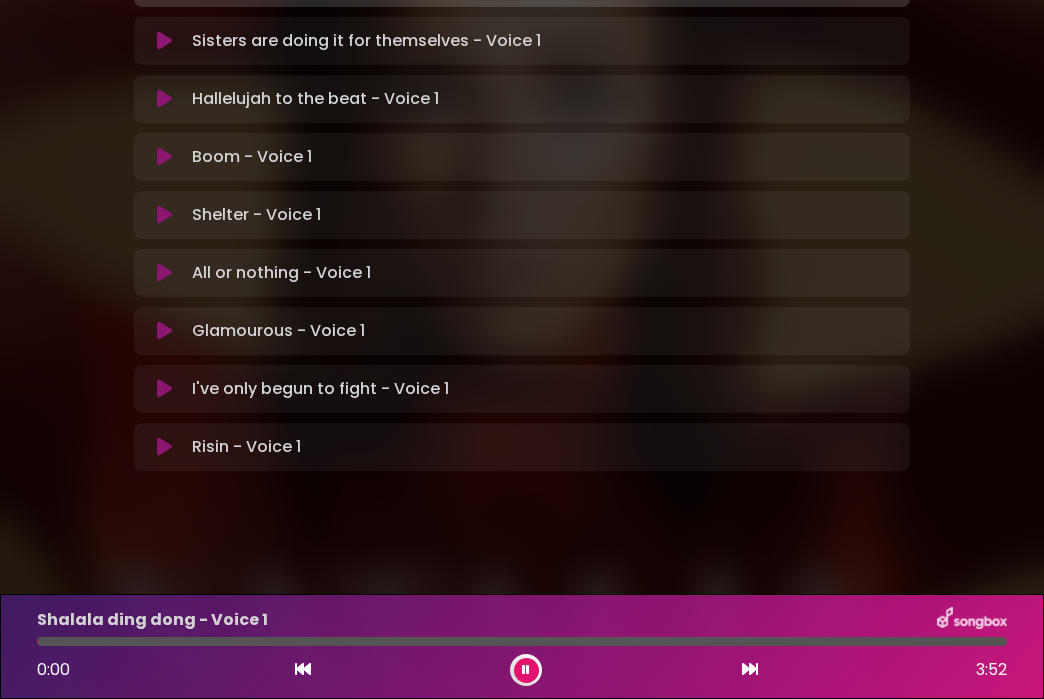 click at bounding box center (750, 669) 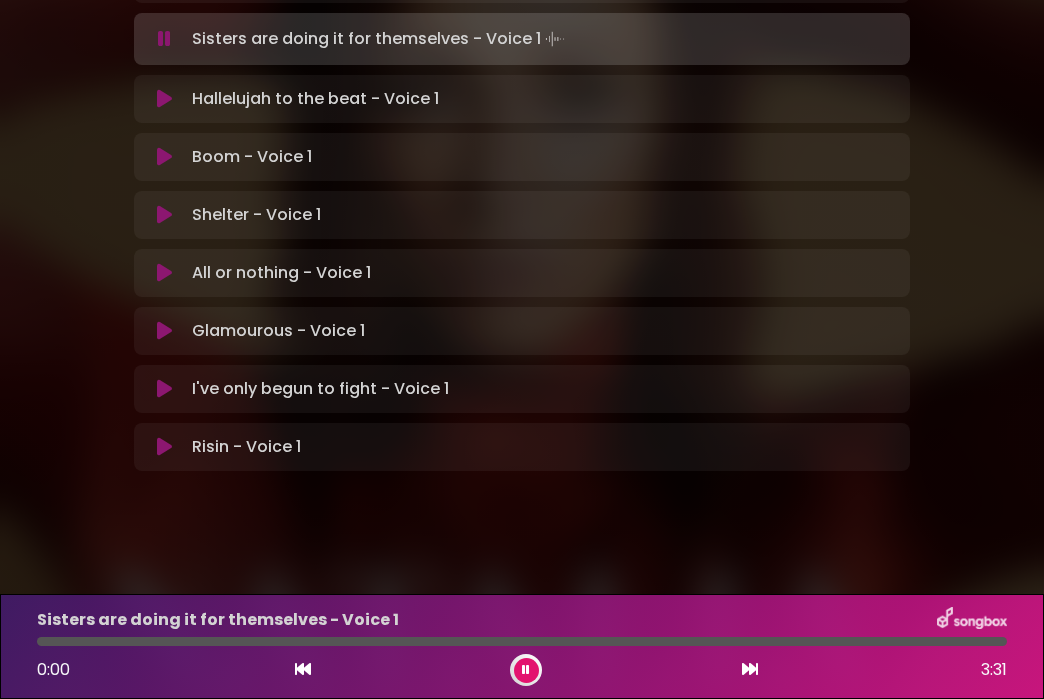click at bounding box center [750, 669] 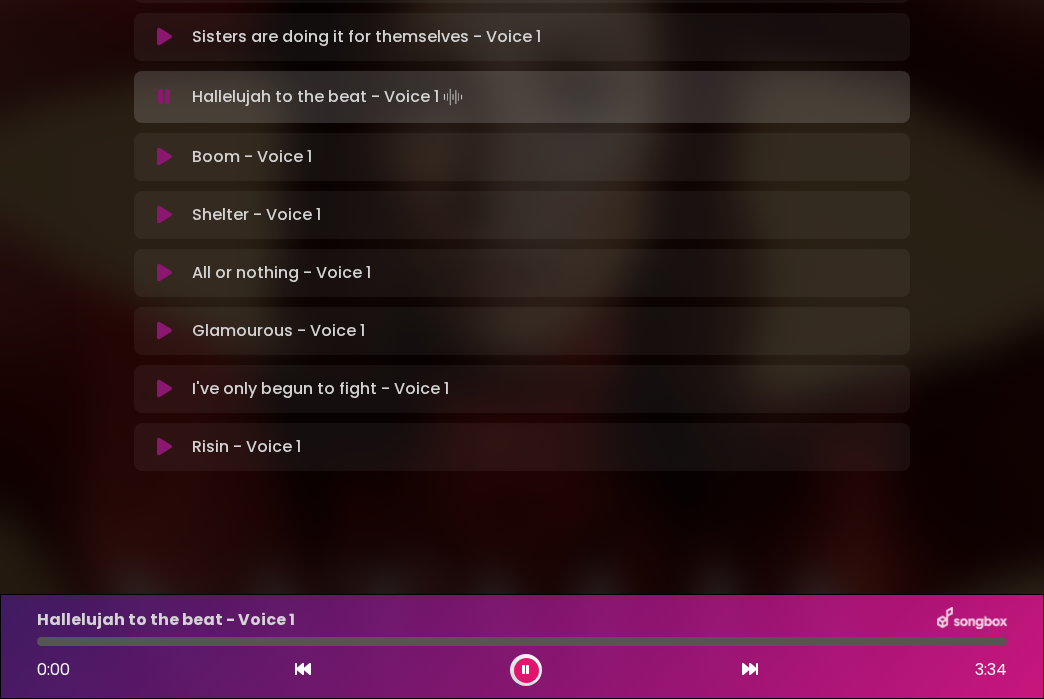 click at bounding box center (750, 669) 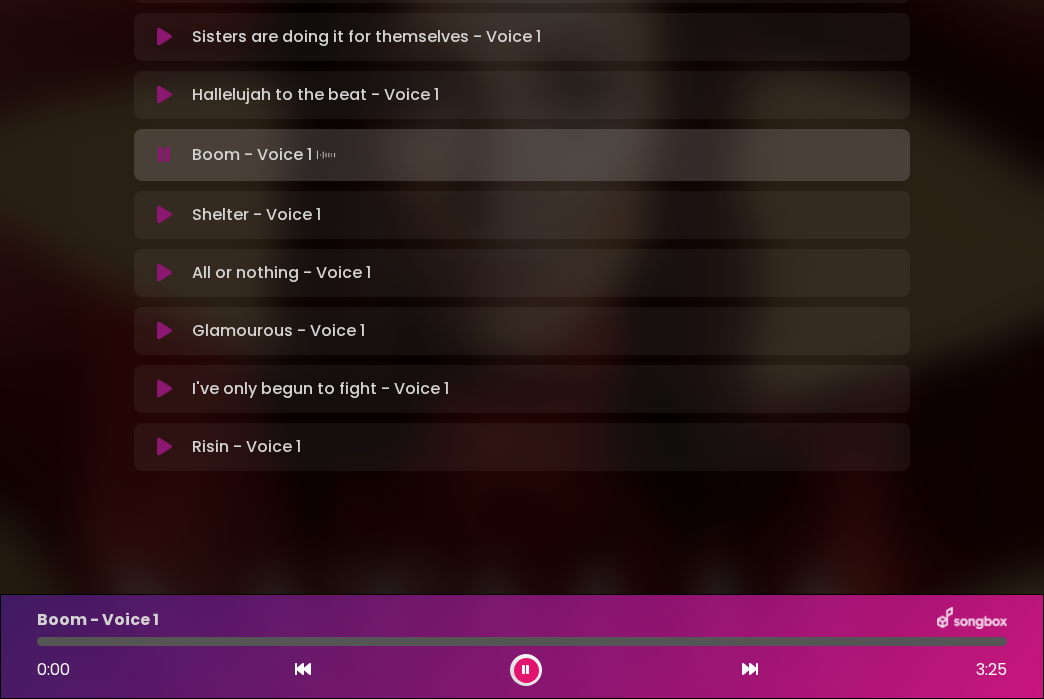 click at bounding box center (750, 669) 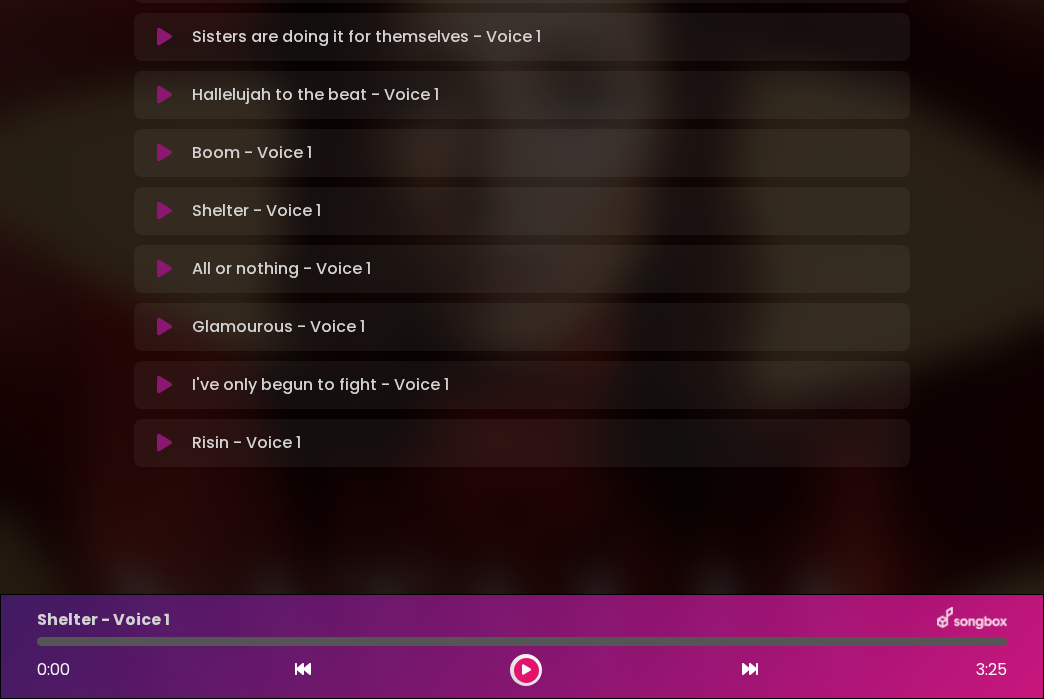 click at bounding box center [750, 669] 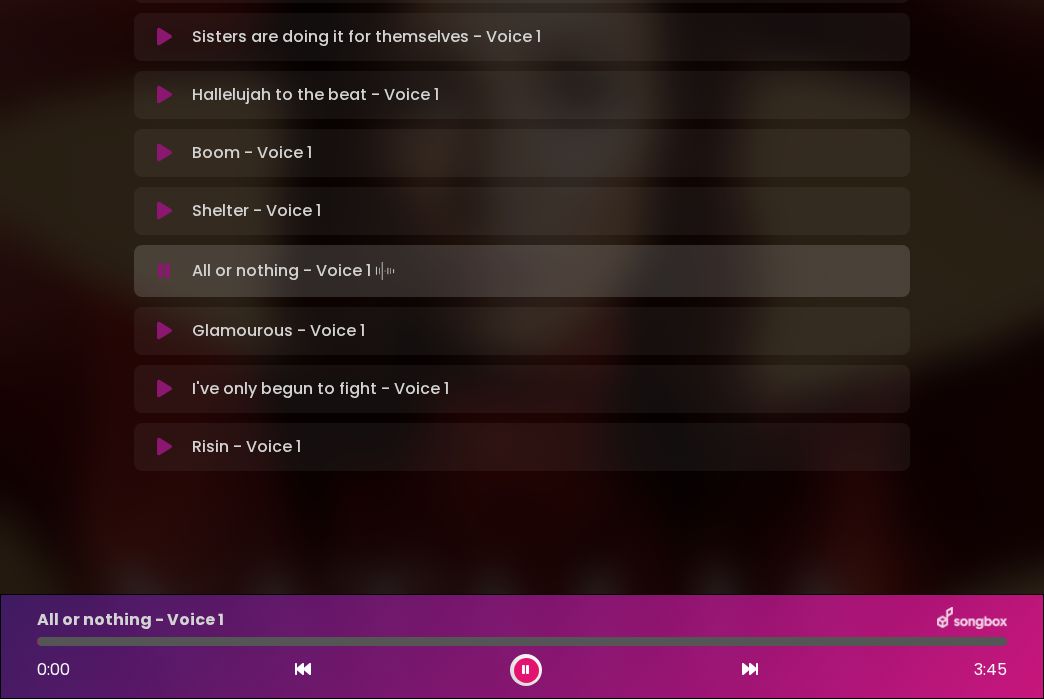 click at bounding box center (750, 669) 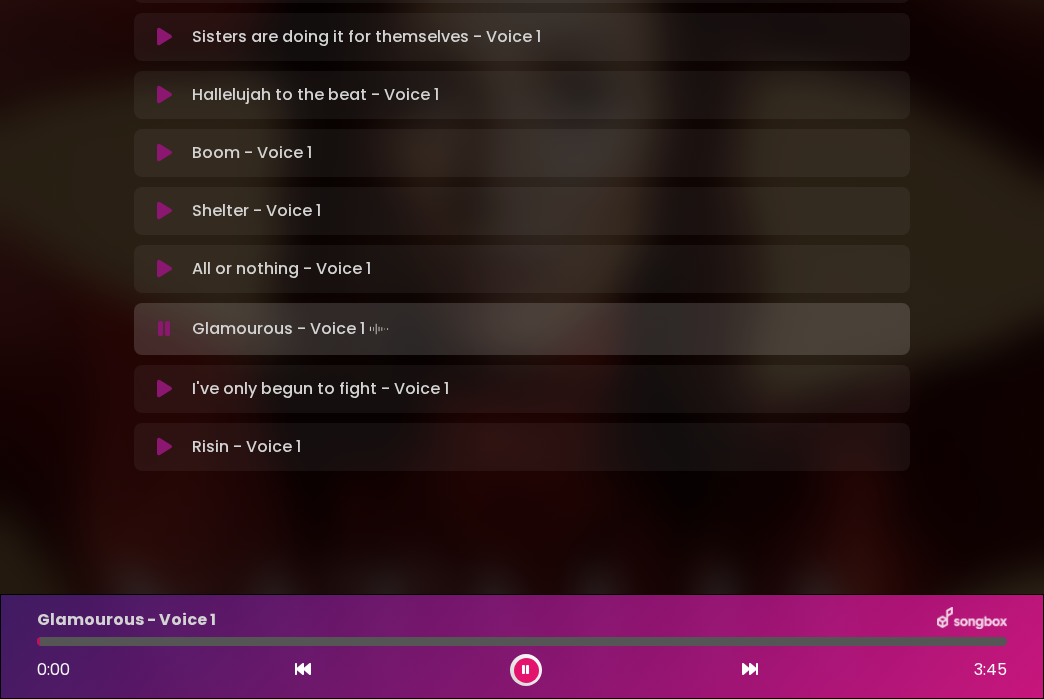 click at bounding box center (750, 669) 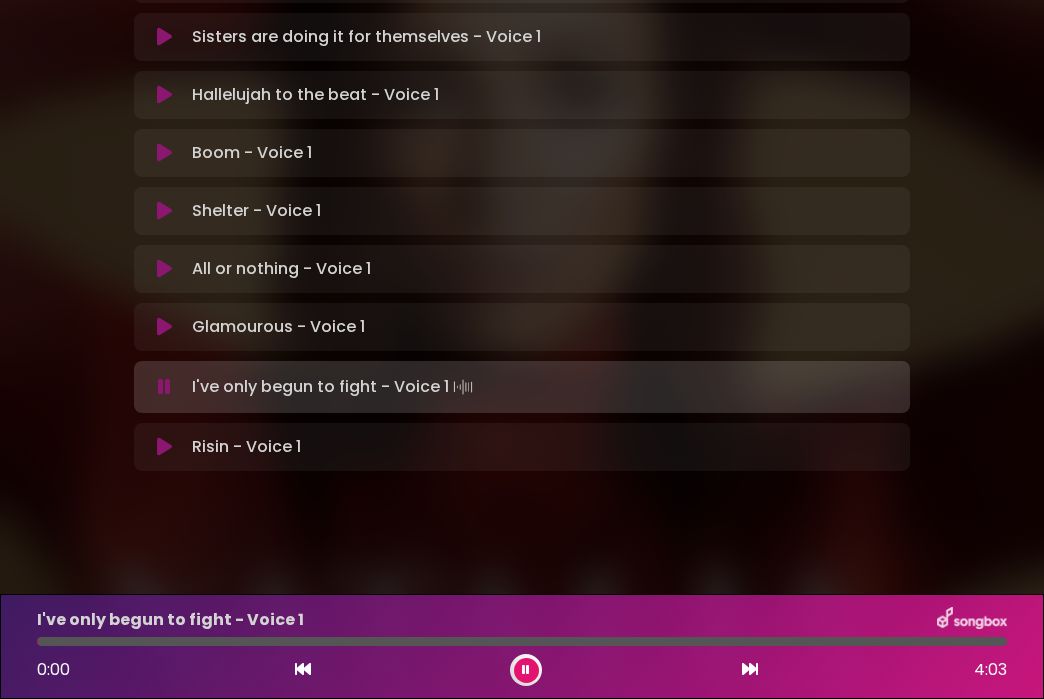 click at bounding box center (750, 669) 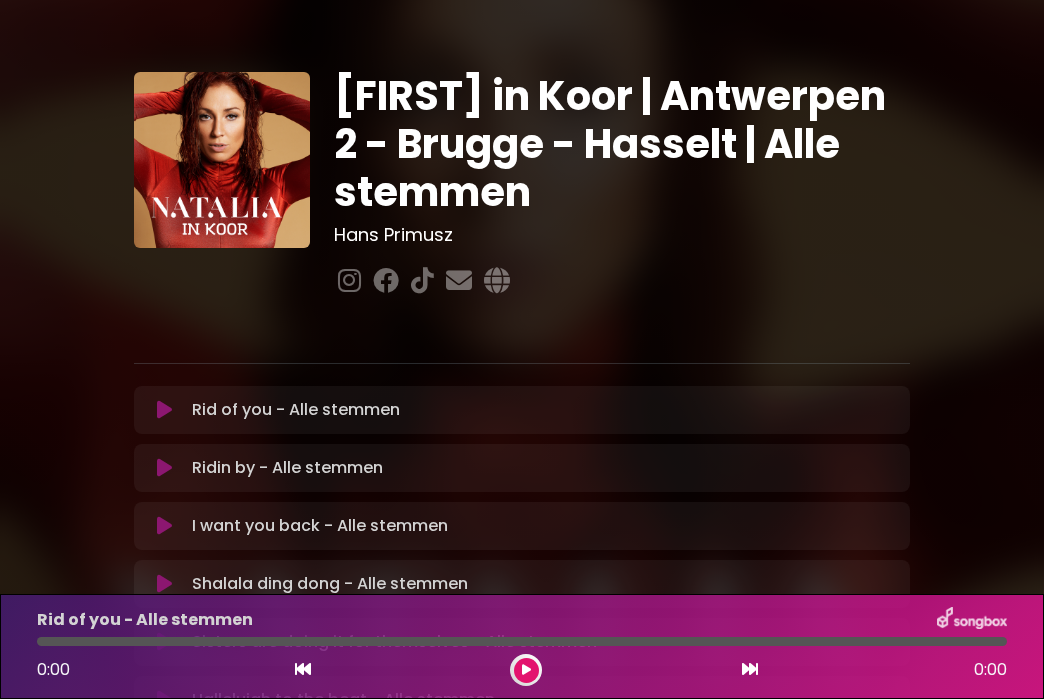 scroll, scrollTop: 0, scrollLeft: 0, axis: both 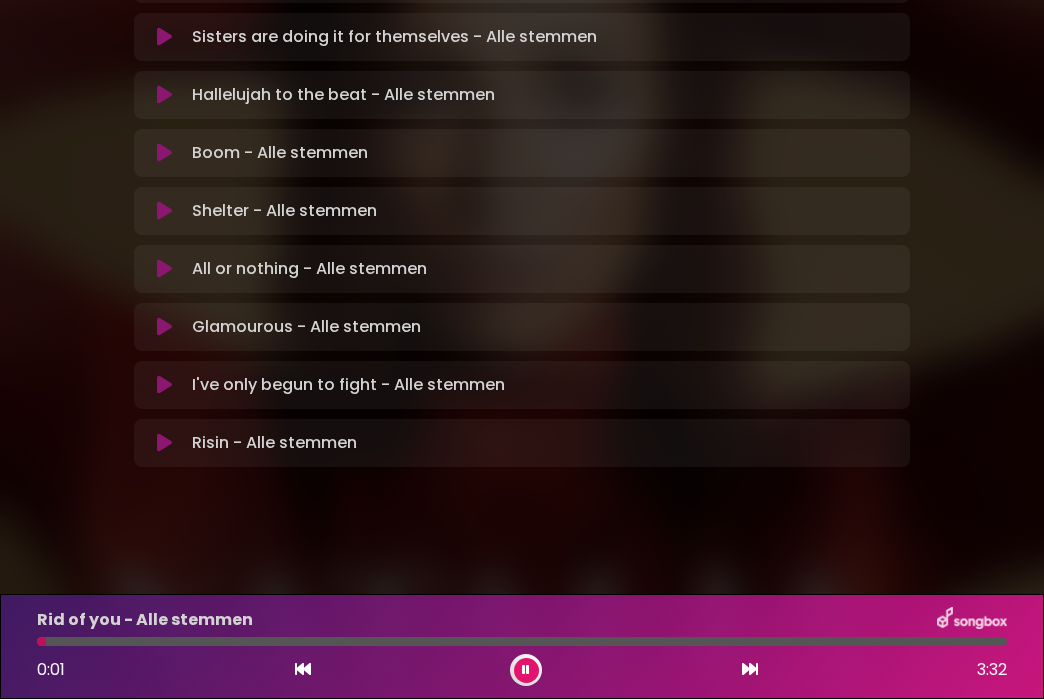 click at bounding box center (750, 669) 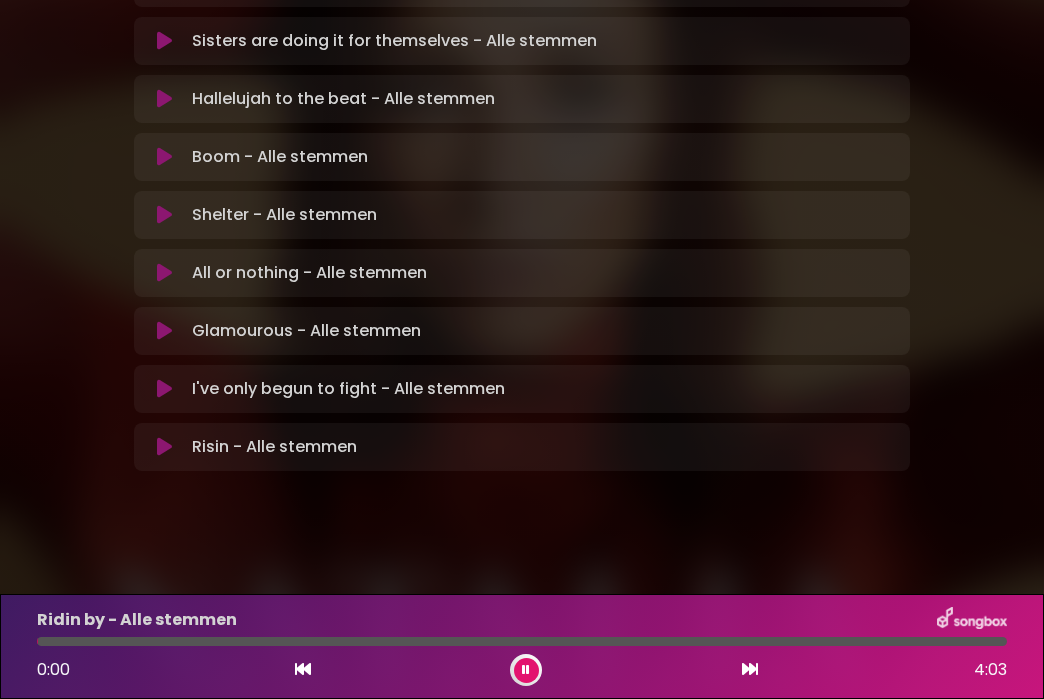 click at bounding box center (750, 669) 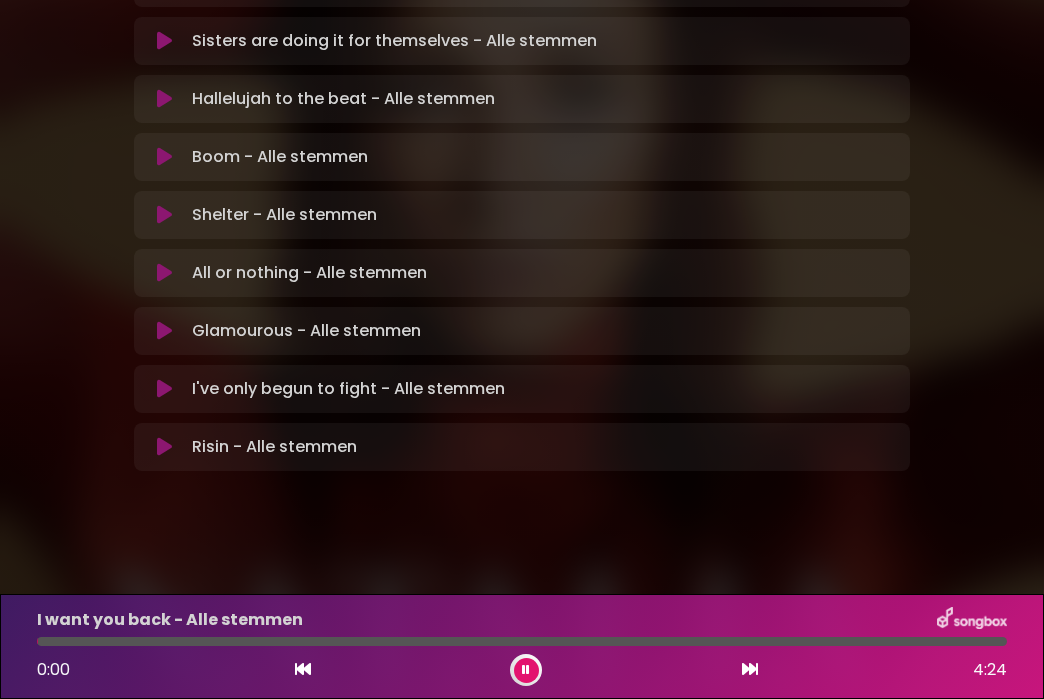 click at bounding box center (750, 669) 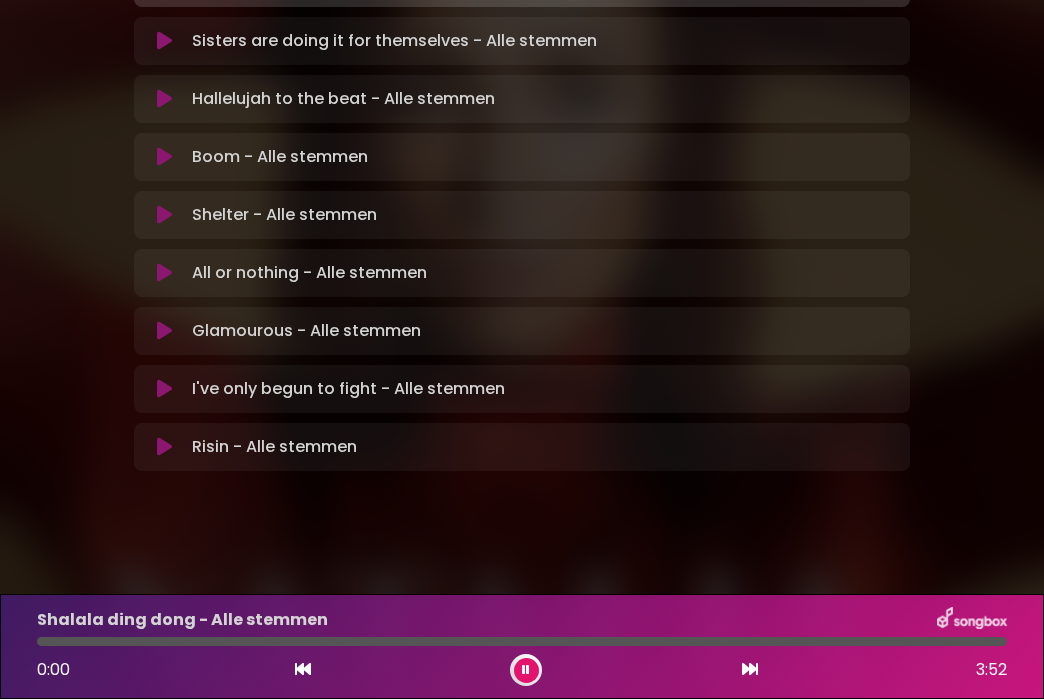 click at bounding box center (750, 669) 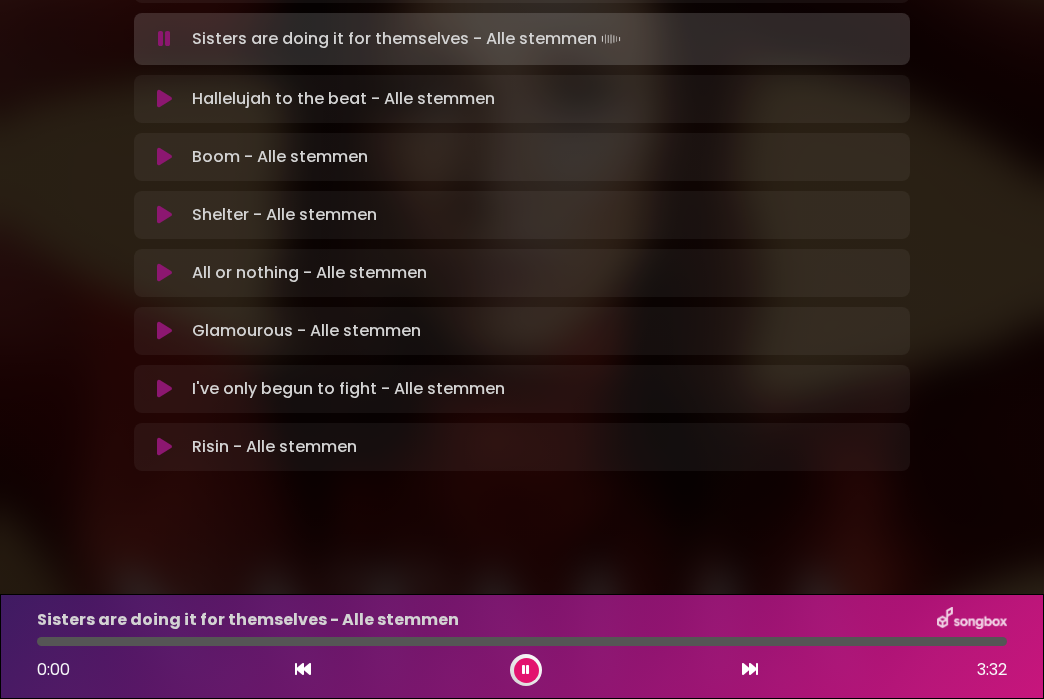 click at bounding box center (750, 669) 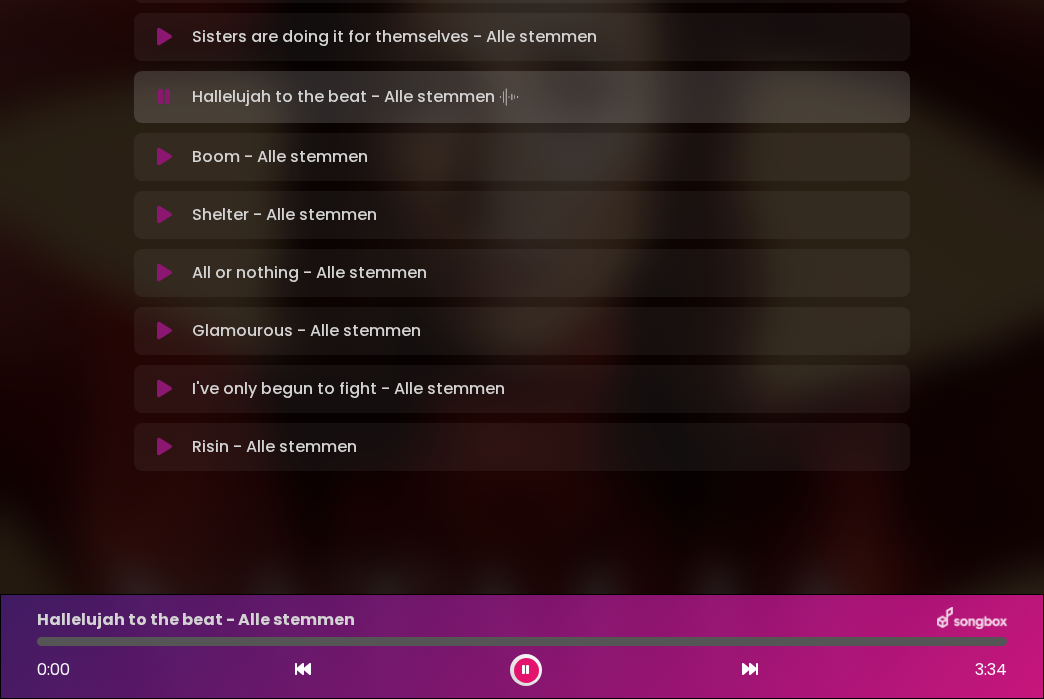 click at bounding box center [750, 669] 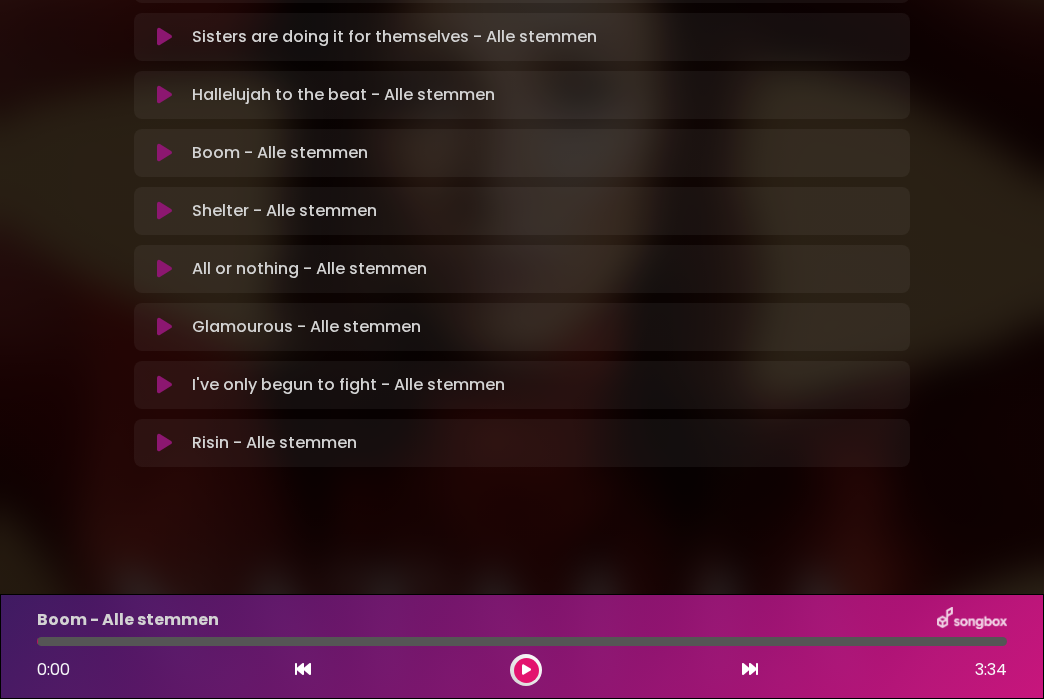 click at bounding box center (750, 669) 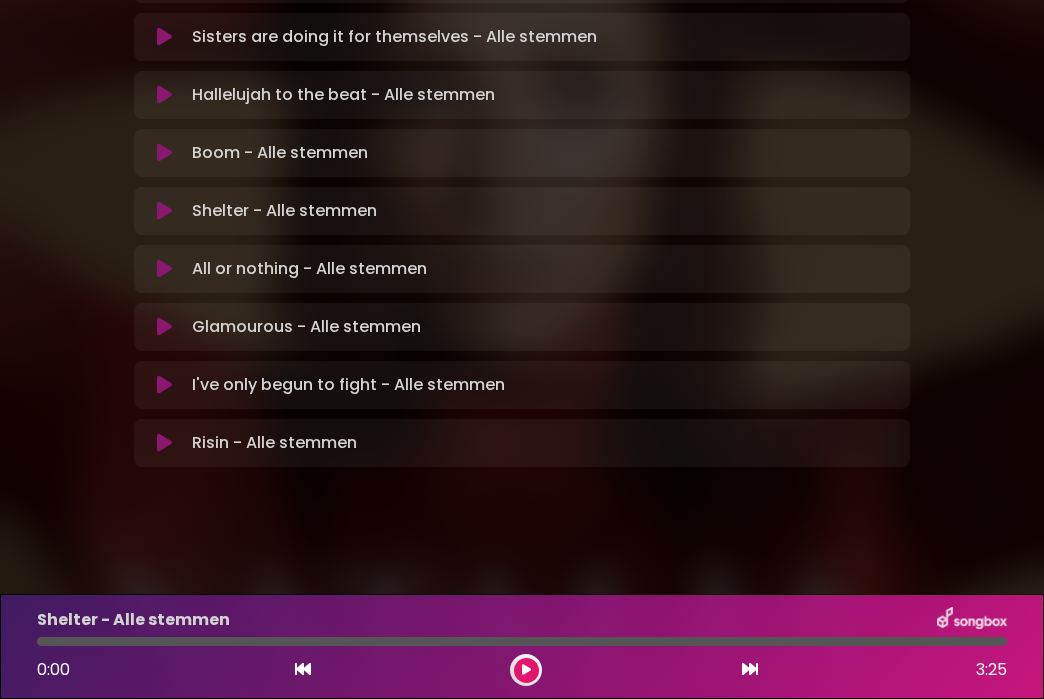 click at bounding box center (750, 669) 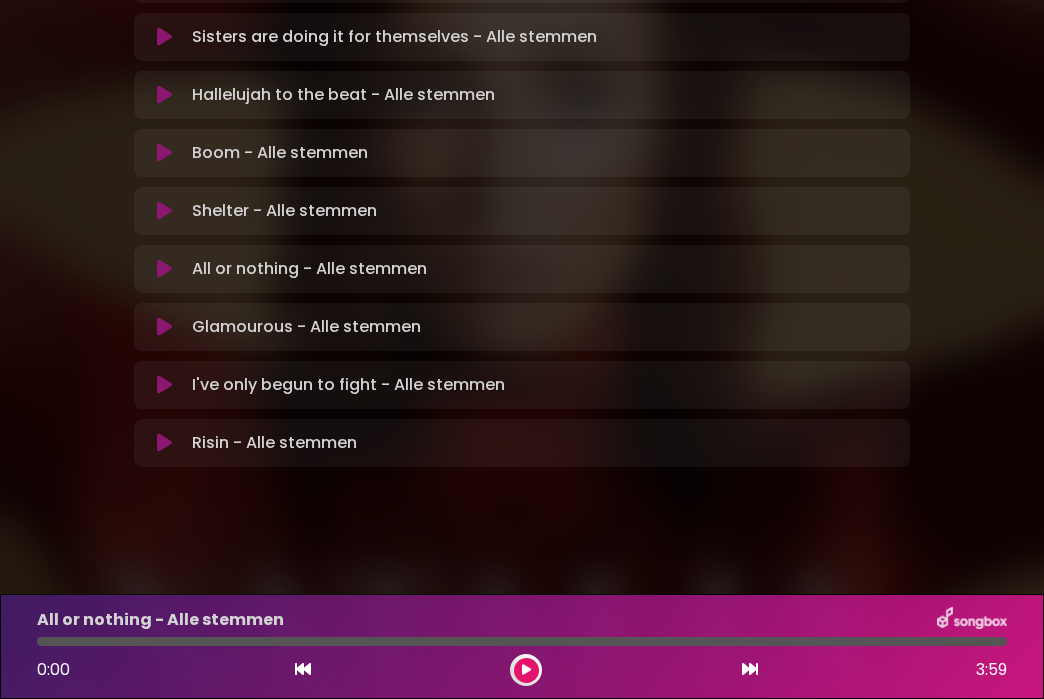 click at bounding box center [750, 669] 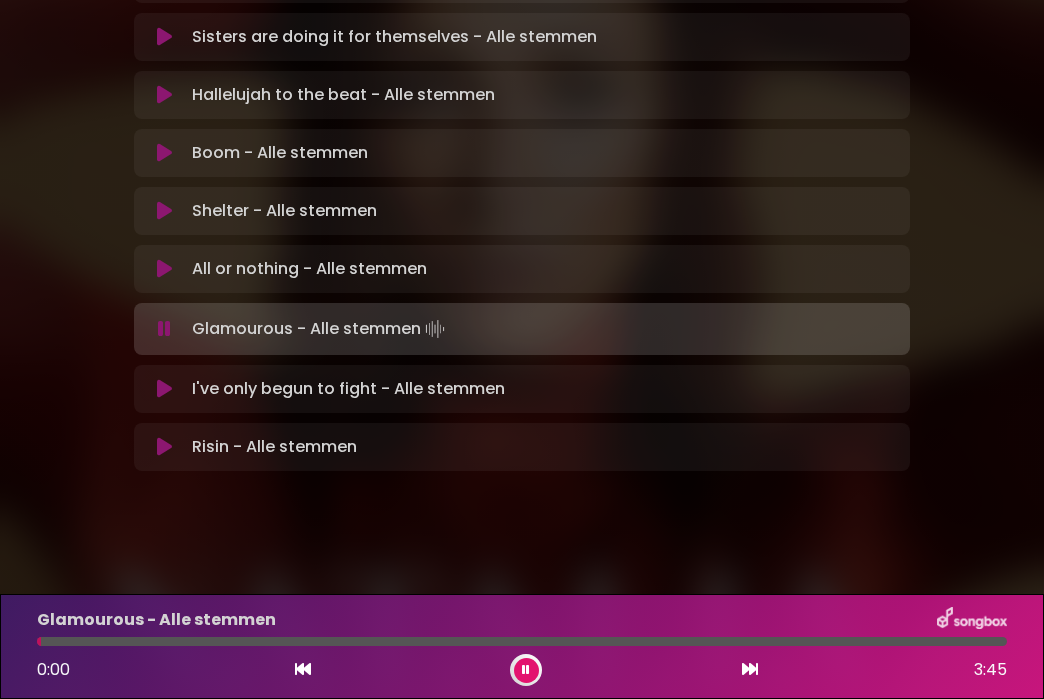 click at bounding box center (750, 669) 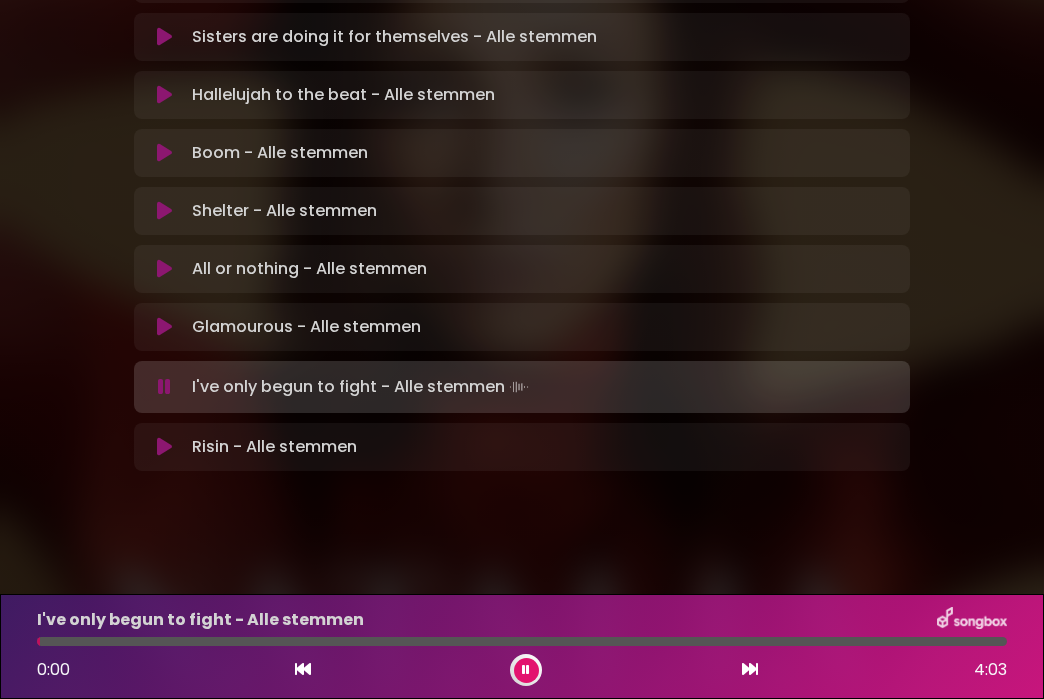 click at bounding box center [750, 669] 